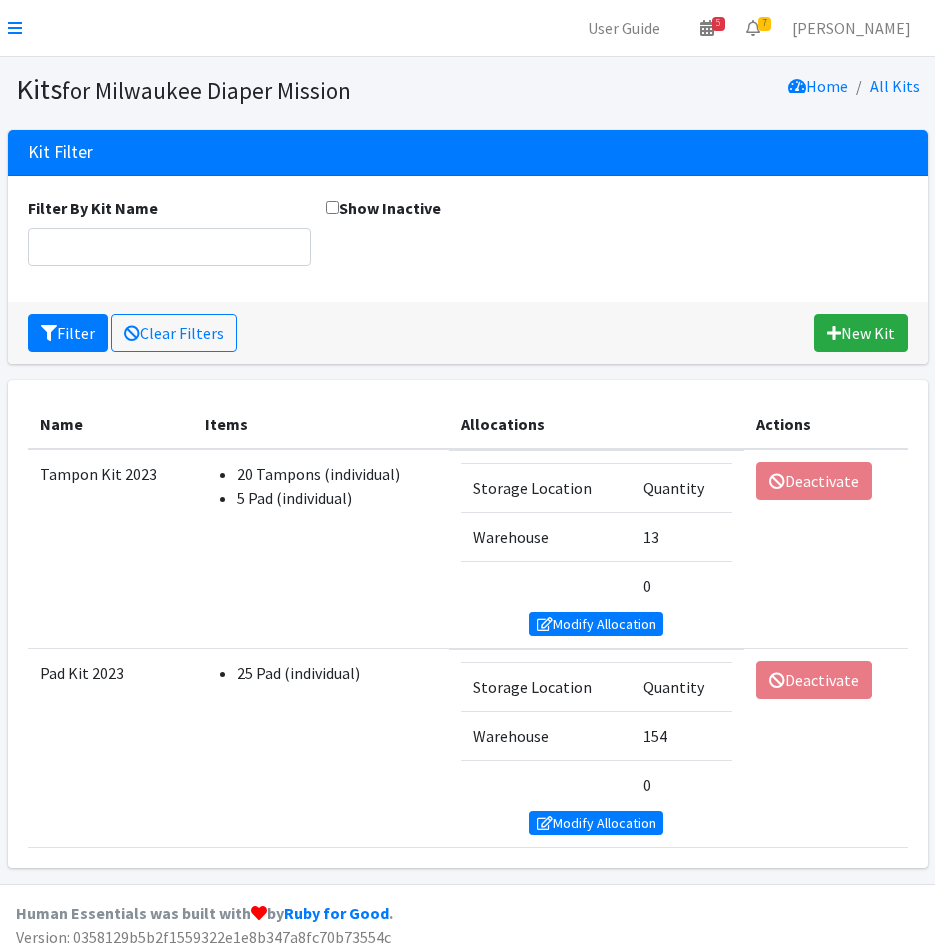 scroll, scrollTop: 0, scrollLeft: 0, axis: both 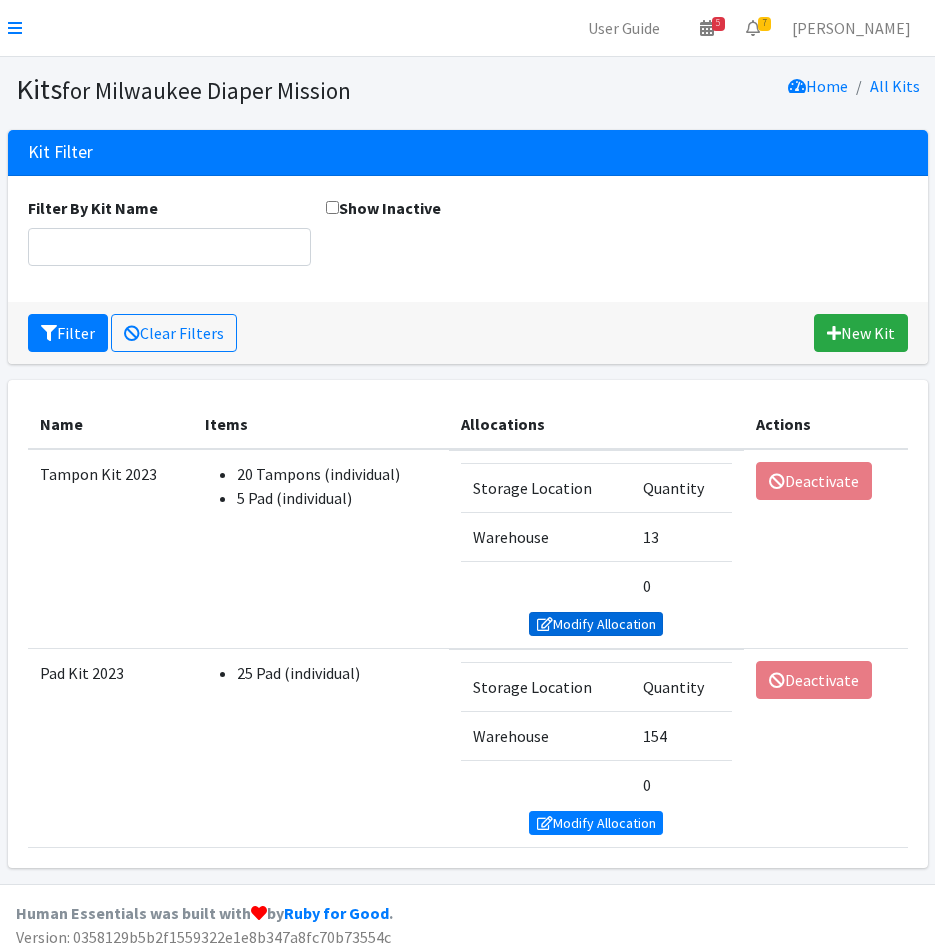 click on "Modify Allocation" at bounding box center (596, 624) 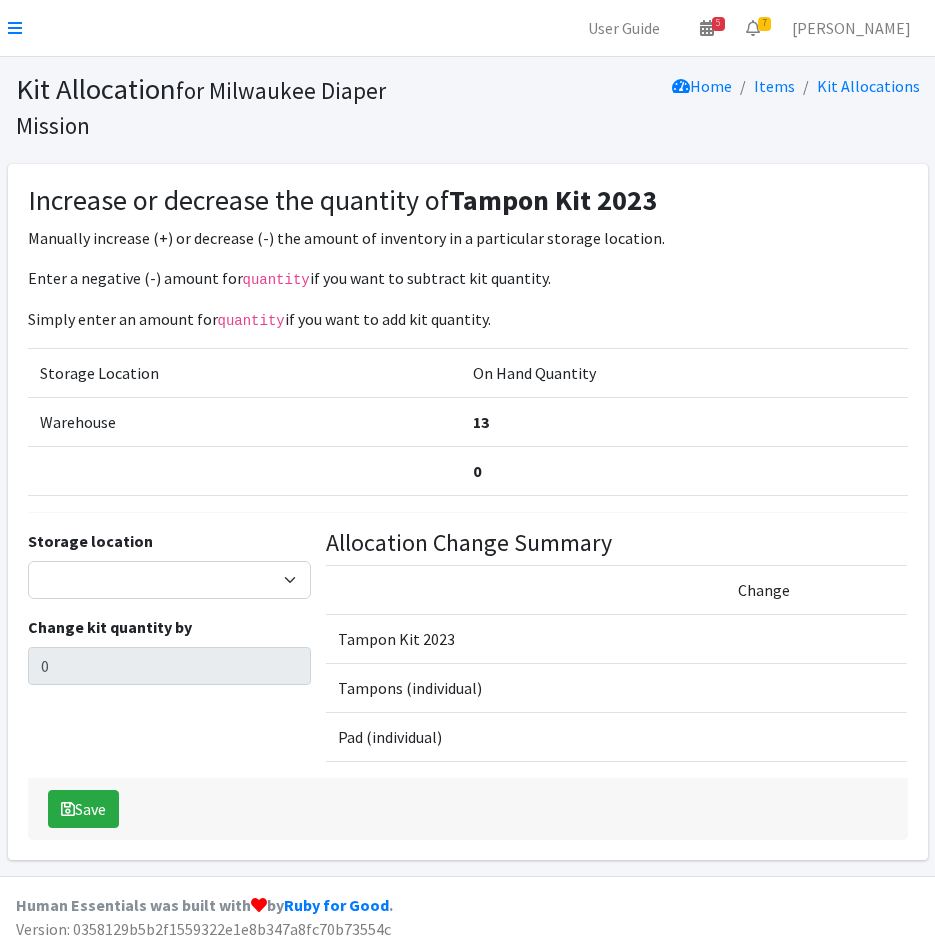 scroll, scrollTop: 0, scrollLeft: 0, axis: both 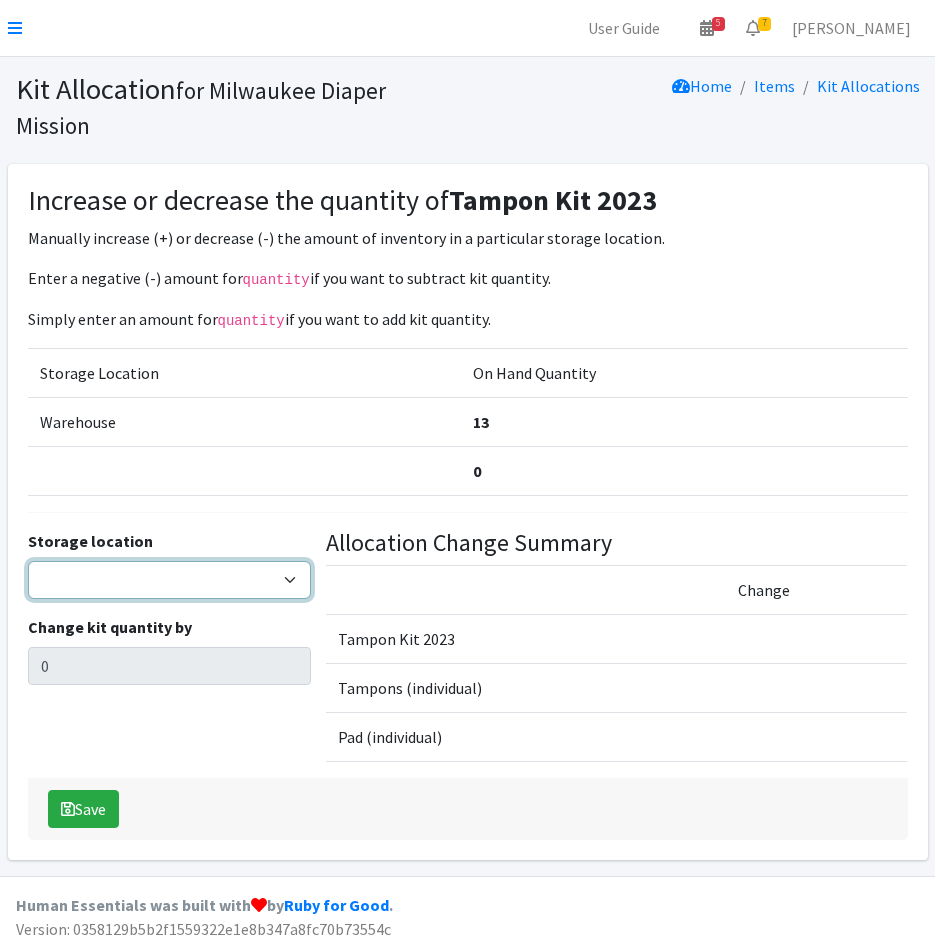 click on "Warehouse" at bounding box center (169, 580) 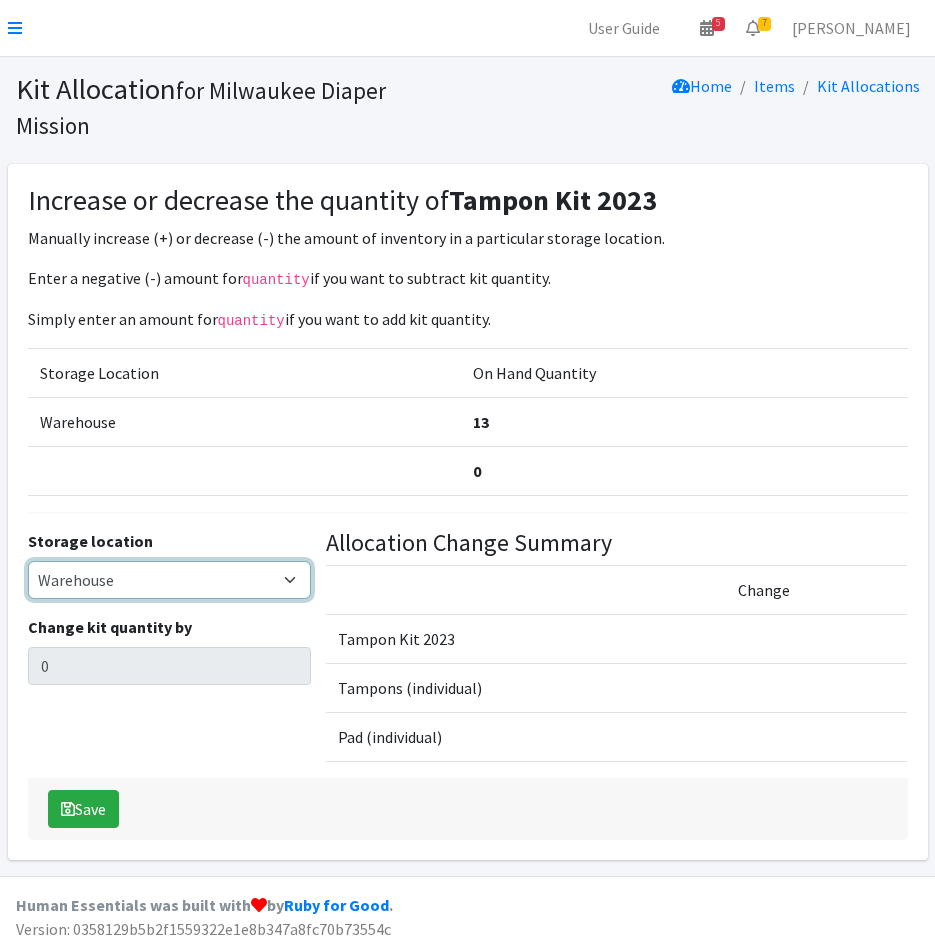 click on "Warehouse" at bounding box center [169, 580] 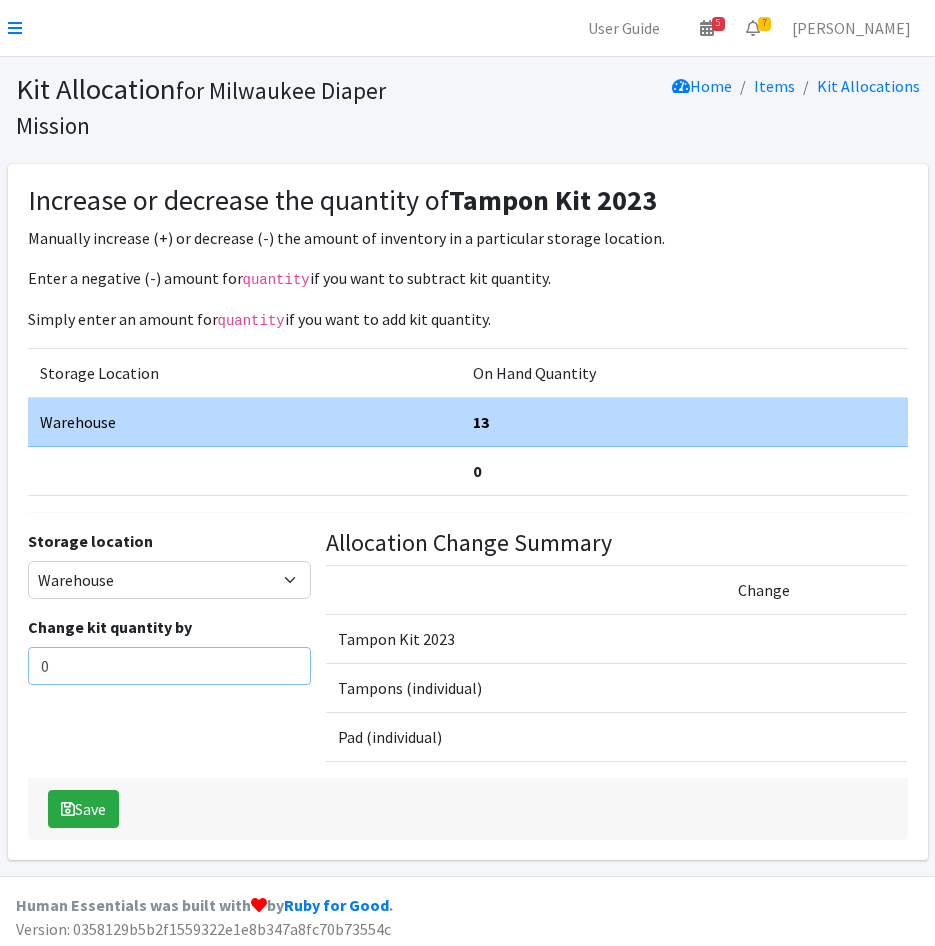 drag, startPoint x: 117, startPoint y: 667, endPoint x: -5, endPoint y: 657, distance: 122.40915 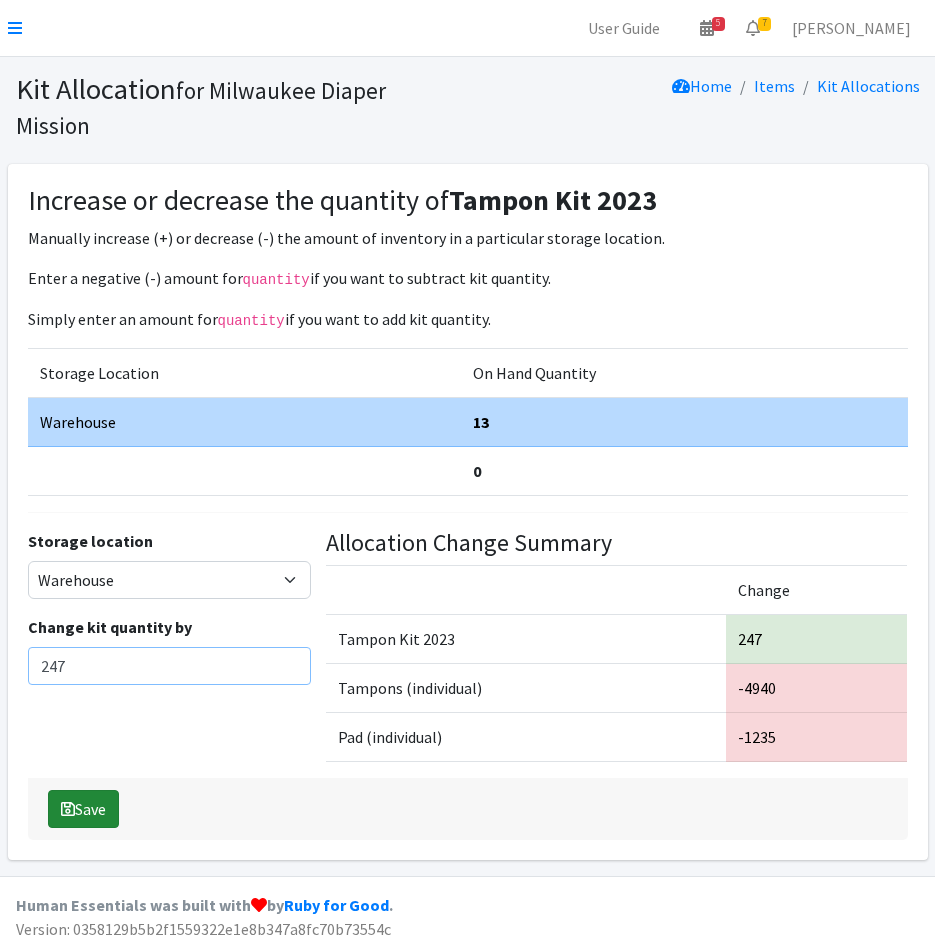 type on "247" 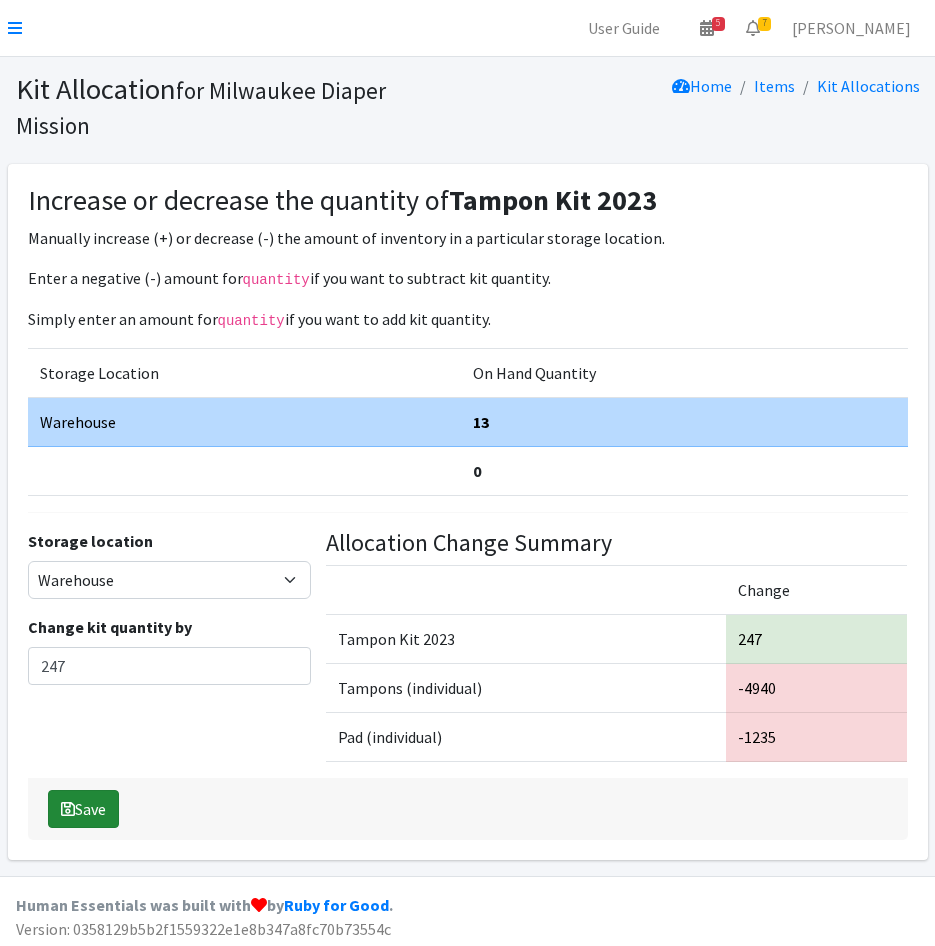 click on "Save" at bounding box center [83, 809] 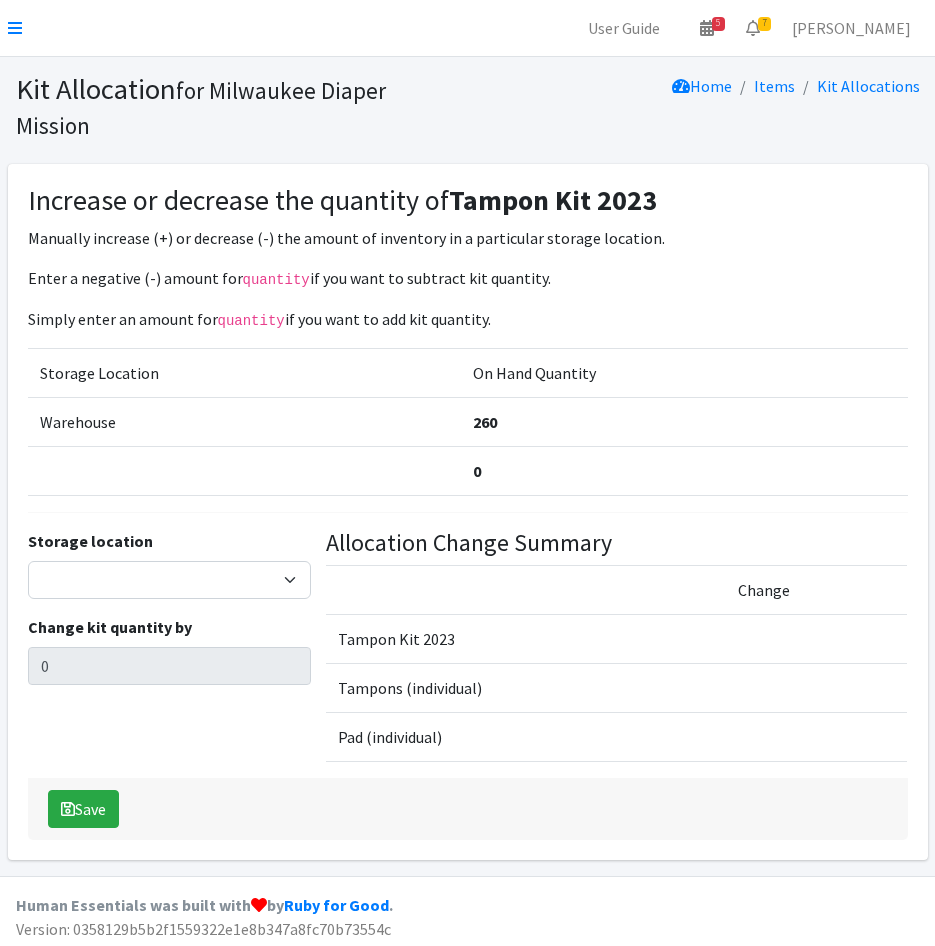scroll, scrollTop: 0, scrollLeft: 0, axis: both 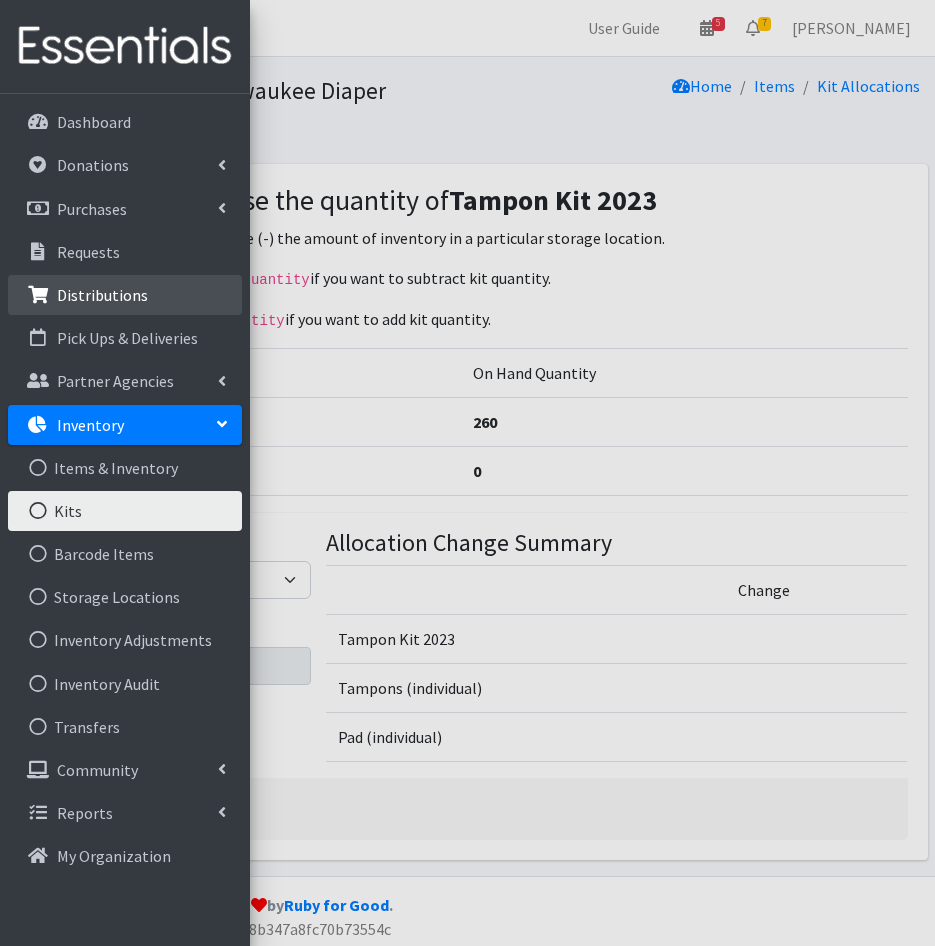 click on "Distributions" at bounding box center [125, 295] 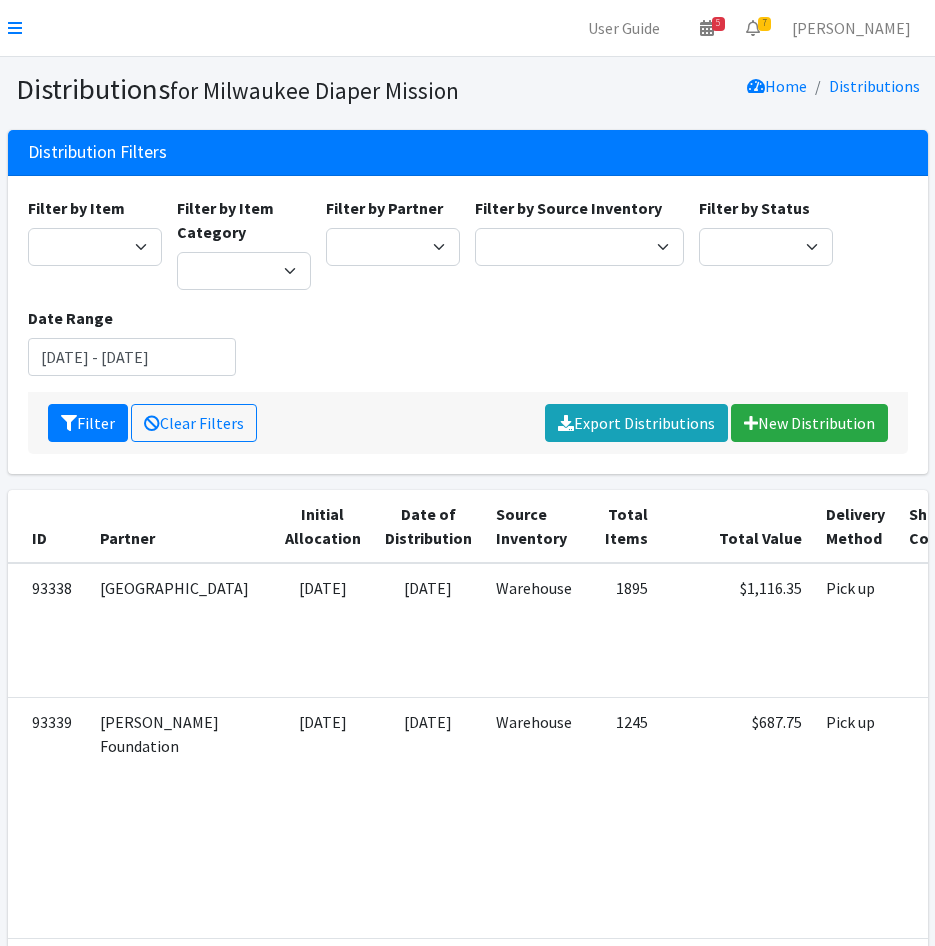 scroll, scrollTop: 0, scrollLeft: 0, axis: both 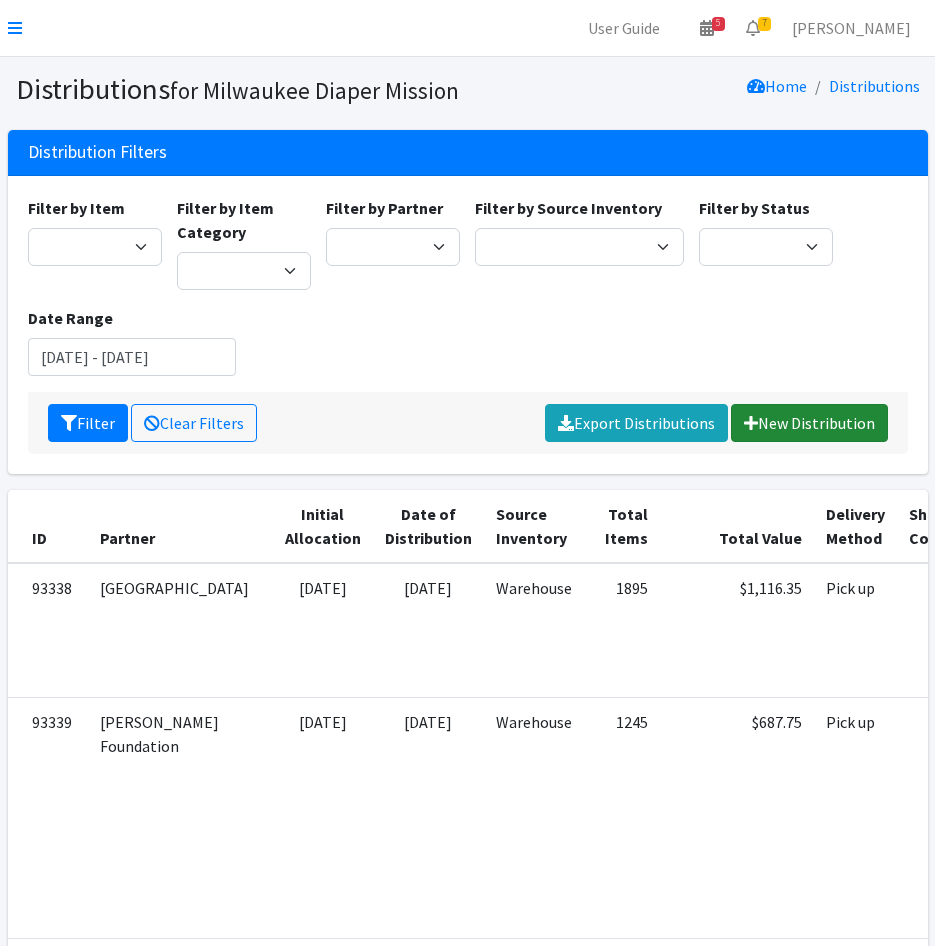 click on "New Distribution" at bounding box center (809, 423) 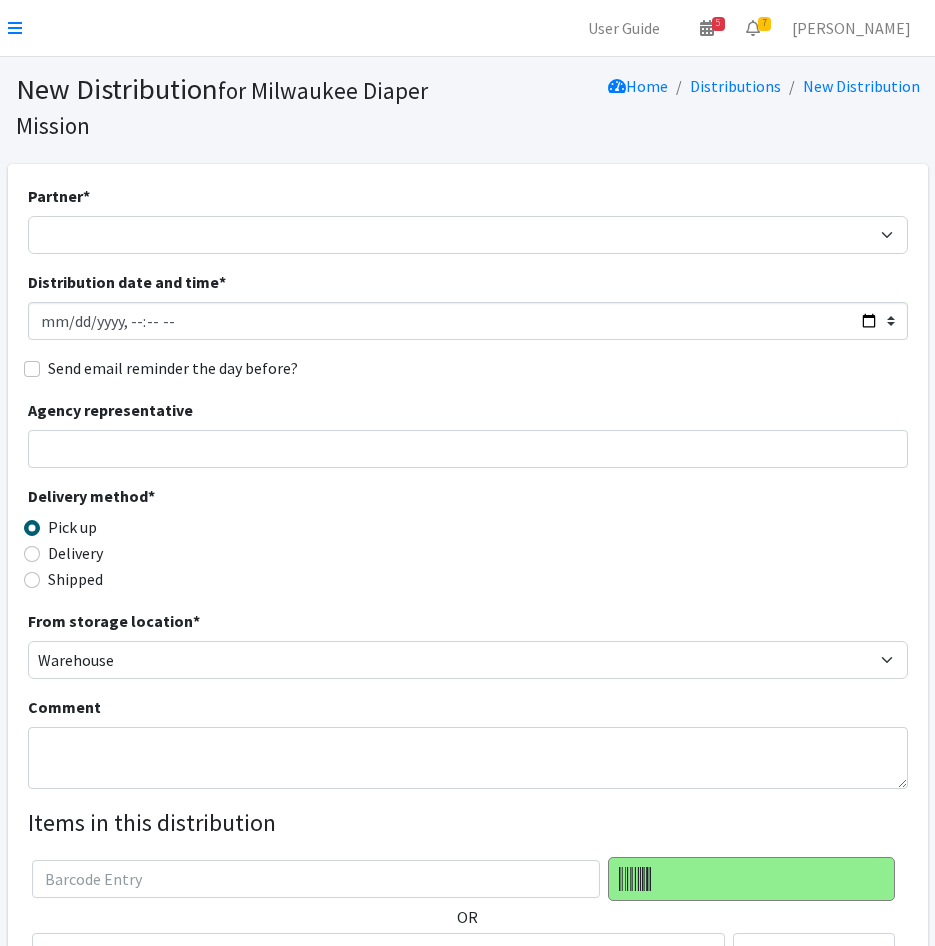 scroll, scrollTop: 0, scrollLeft: 0, axis: both 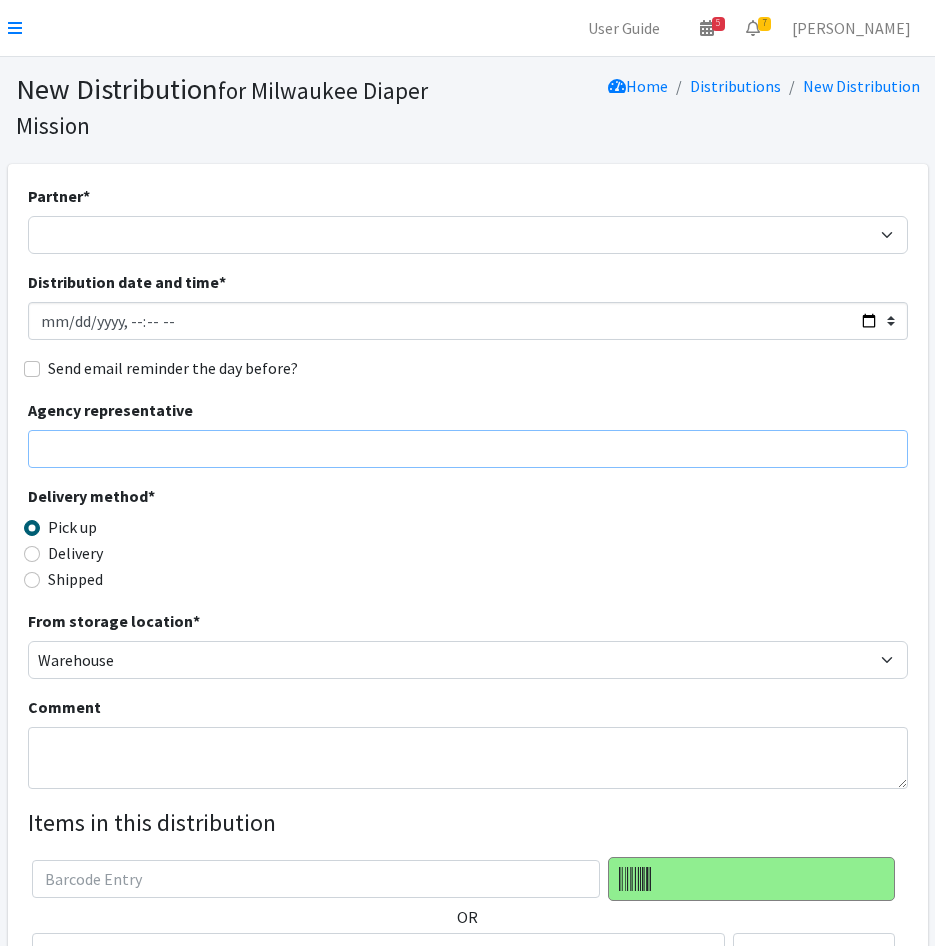 click on "Agency representative" at bounding box center (468, 449) 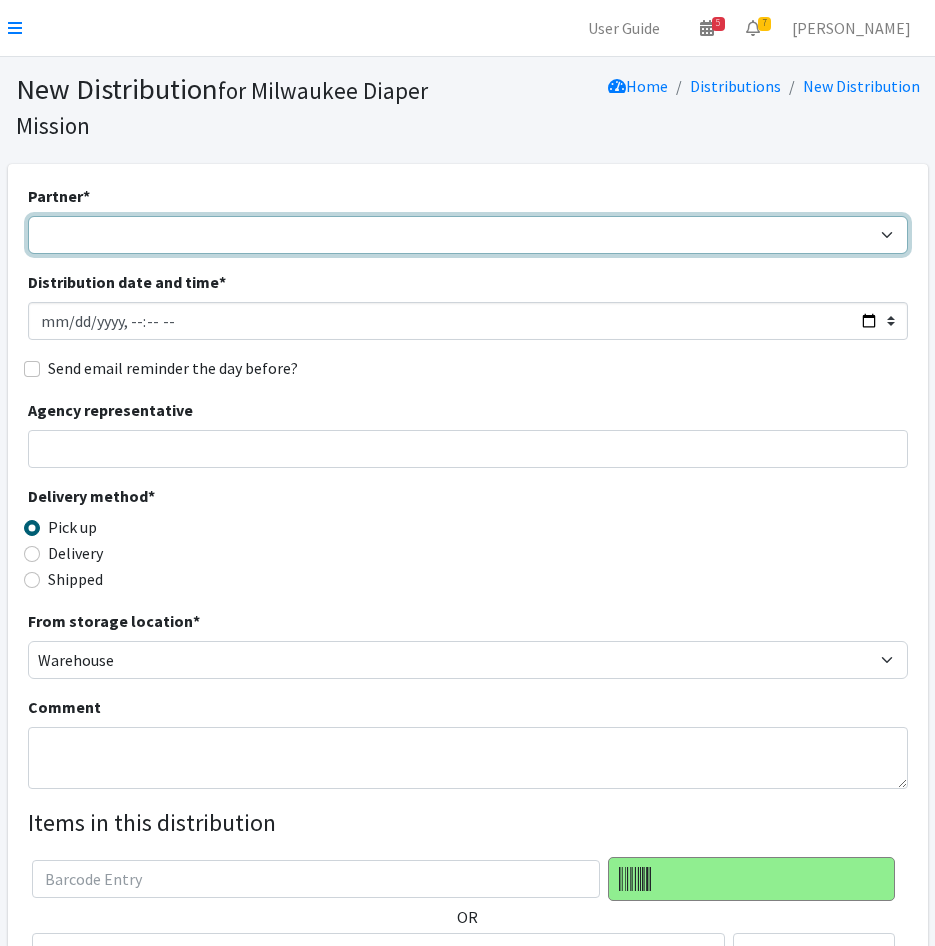 click on "[GEOGRAPHIC_DATA]
BOMB Doulas
Camp Reunite
Cathedral Center, Inc
City of Milwaukee Warming Shelters
[DEMOGRAPHIC_DATA] [GEOGRAPHIC_DATA]
Early Childhood Educators Collective
Fathers Making Progress
[PERSON_NAME] Foundation
Hanan Refugees Relief Group
HAWA
Jewish Community Pantry (JCC Program)
[PERSON_NAME] New Hope Center
Kinship
Lily's Test Agency
Maroon Calabash
MATC FAST Fund and Student Resource Center
[GEOGRAPHIC_DATA] Community Bridges
Milwaukee Women's Center
Missionary [PERSON_NAME] for Women and Children Inc
Muskego Way Forward
Mutual Aid
Next Door
Nourish [PERSON_NAME] Children's Center
Proveedoras Unidas
[PERSON_NAME]'s Nest
Rooted and [GEOGRAPHIC_DATA][US_STATE]
Sojourner Family Peace Center
Test Partner
UWM Food Center and Pantry
Welcome to Milwaukee
Wellpoint Care Network
Yimma's Bright Beginnings" at bounding box center (468, 235) 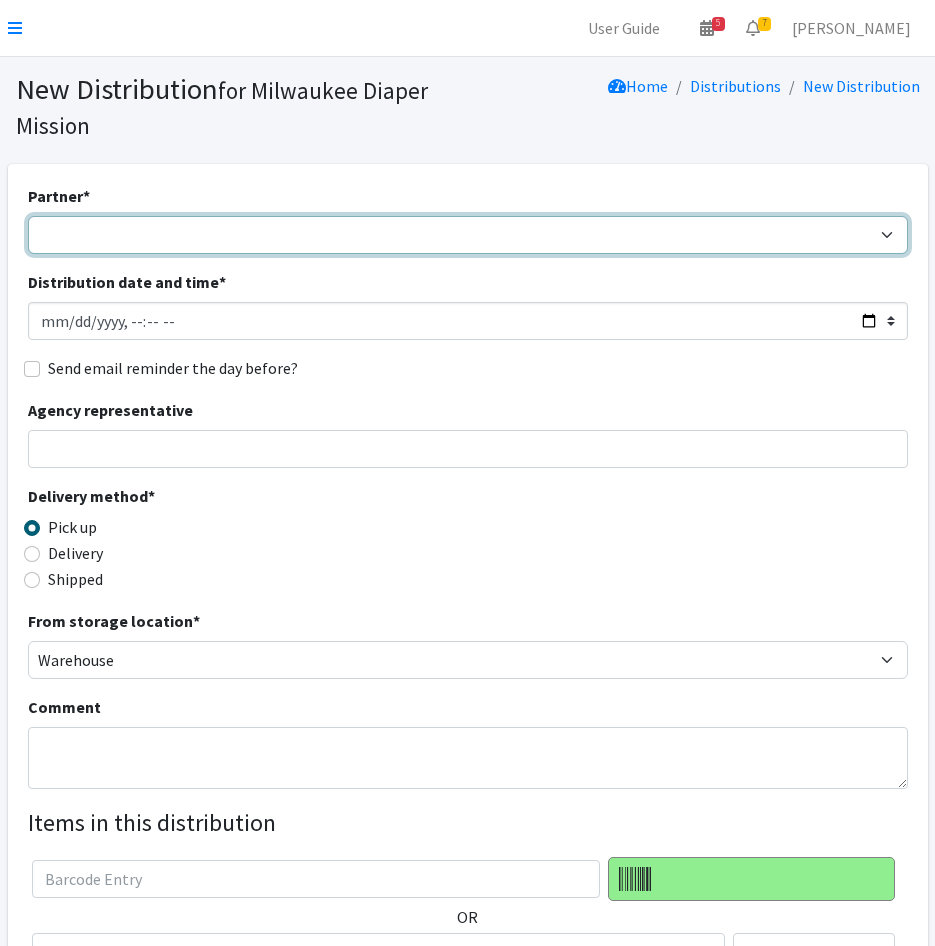 select on "4342" 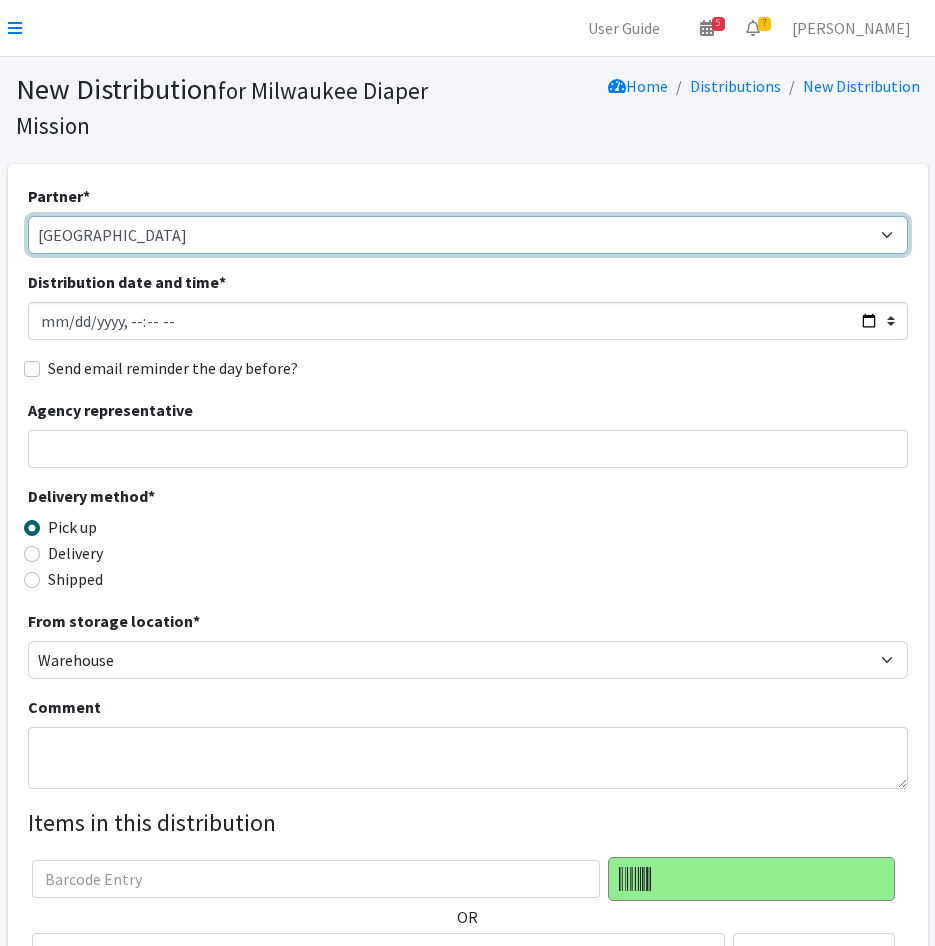 click on "[GEOGRAPHIC_DATA]
BOMB Doulas
Camp Reunite
Cathedral Center, Inc
City of Milwaukee Warming Shelters
[DEMOGRAPHIC_DATA] [GEOGRAPHIC_DATA]
Early Childhood Educators Collective
Fathers Making Progress
[PERSON_NAME] Foundation
Hanan Refugees Relief Group
HAWA
Jewish Community Pantry (JCC Program)
[PERSON_NAME] New Hope Center
Kinship
Lily's Test Agency
Maroon Calabash
MATC FAST Fund and Student Resource Center
[GEOGRAPHIC_DATA] Community Bridges
Milwaukee Women's Center
Missionary [PERSON_NAME] for Women and Children Inc
Muskego Way Forward
Mutual Aid
Next Door
Nourish [PERSON_NAME] Children's Center
Proveedoras Unidas
[PERSON_NAME]'s Nest
Rooted and [GEOGRAPHIC_DATA][US_STATE]
Sojourner Family Peace Center
Test Partner
UWM Food Center and Pantry
Welcome to Milwaukee
Wellpoint Care Network
Yimma's Bright Beginnings" at bounding box center [468, 235] 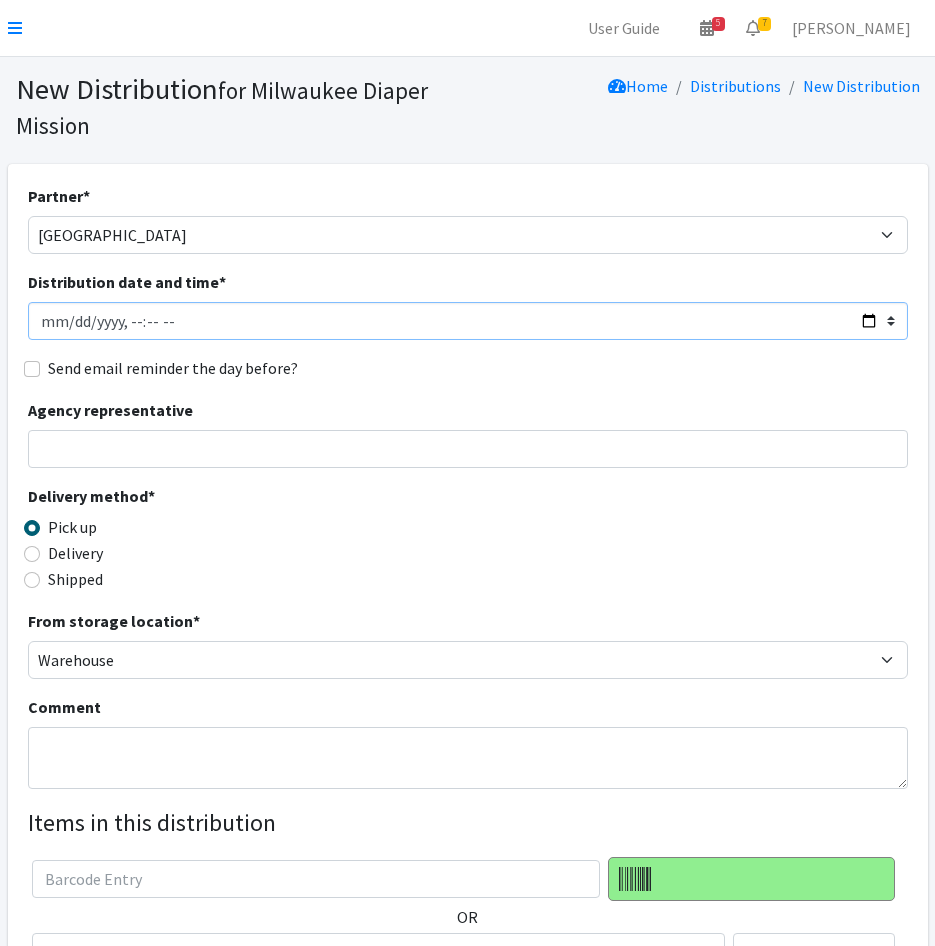 click on "Distribution date and time  *" at bounding box center [468, 321] 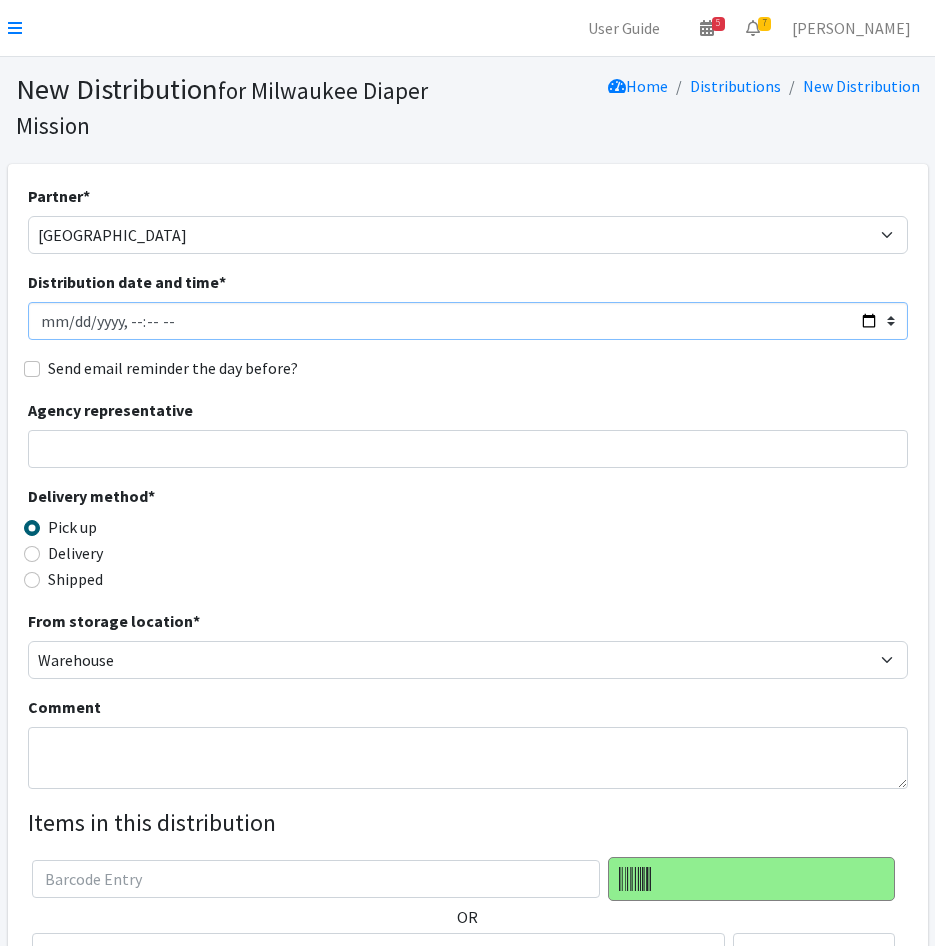 type on "[DATE]T12:00" 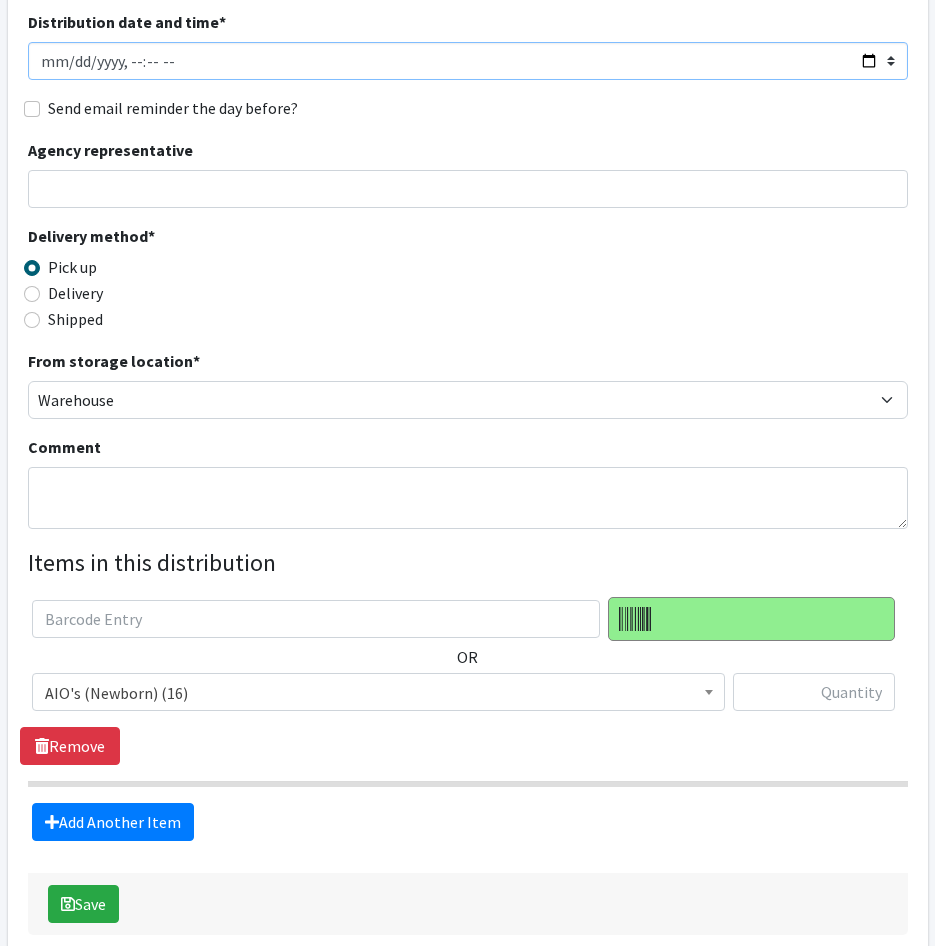 scroll, scrollTop: 360, scrollLeft: 0, axis: vertical 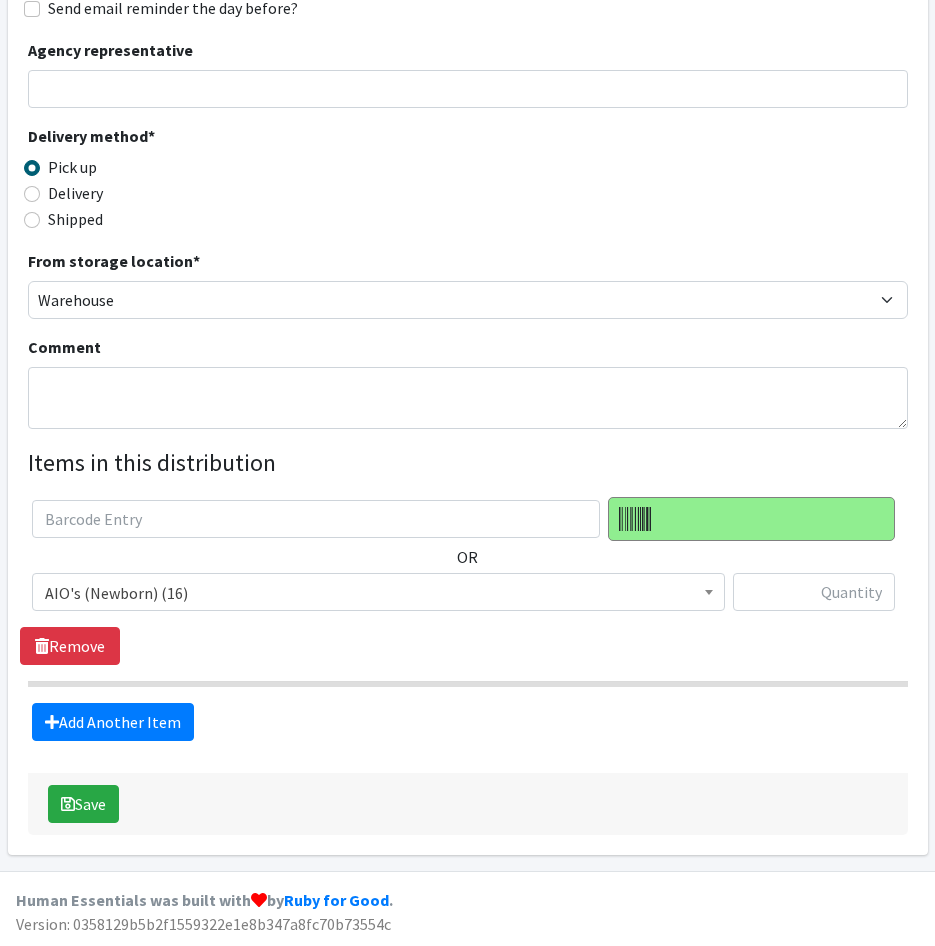 click on "AIO's (Newborn) (16)" at bounding box center (378, 593) 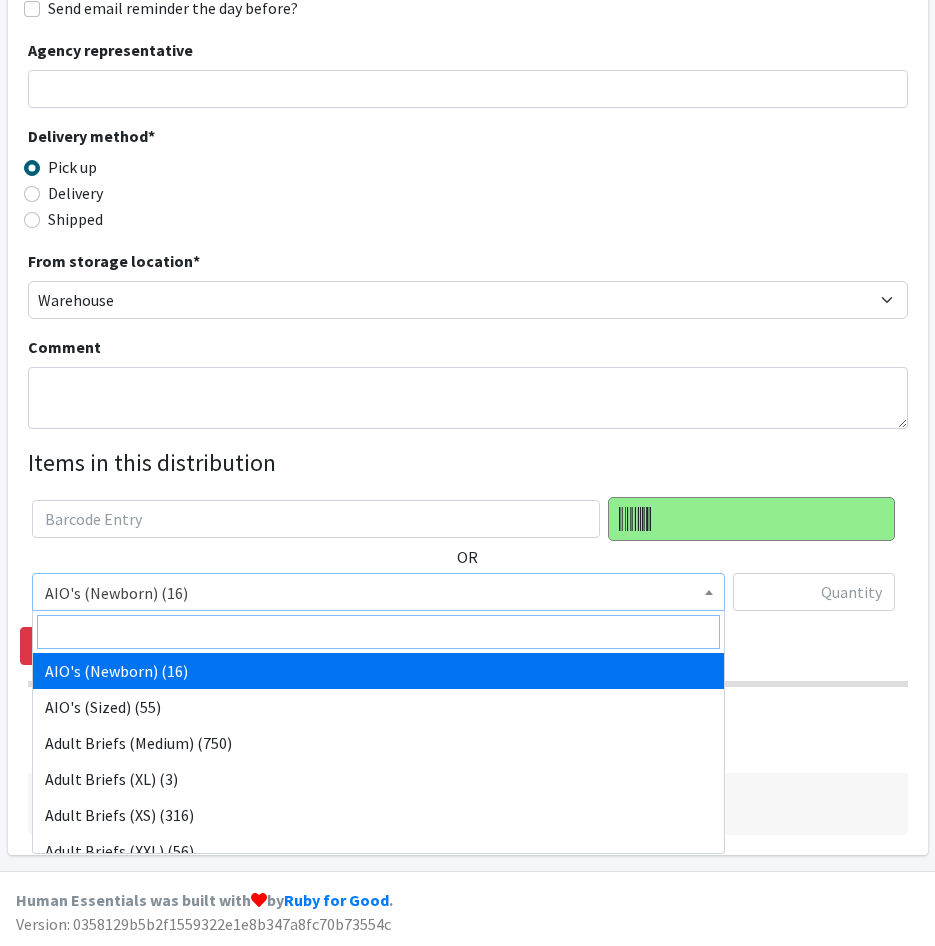 click at bounding box center (378, 632) 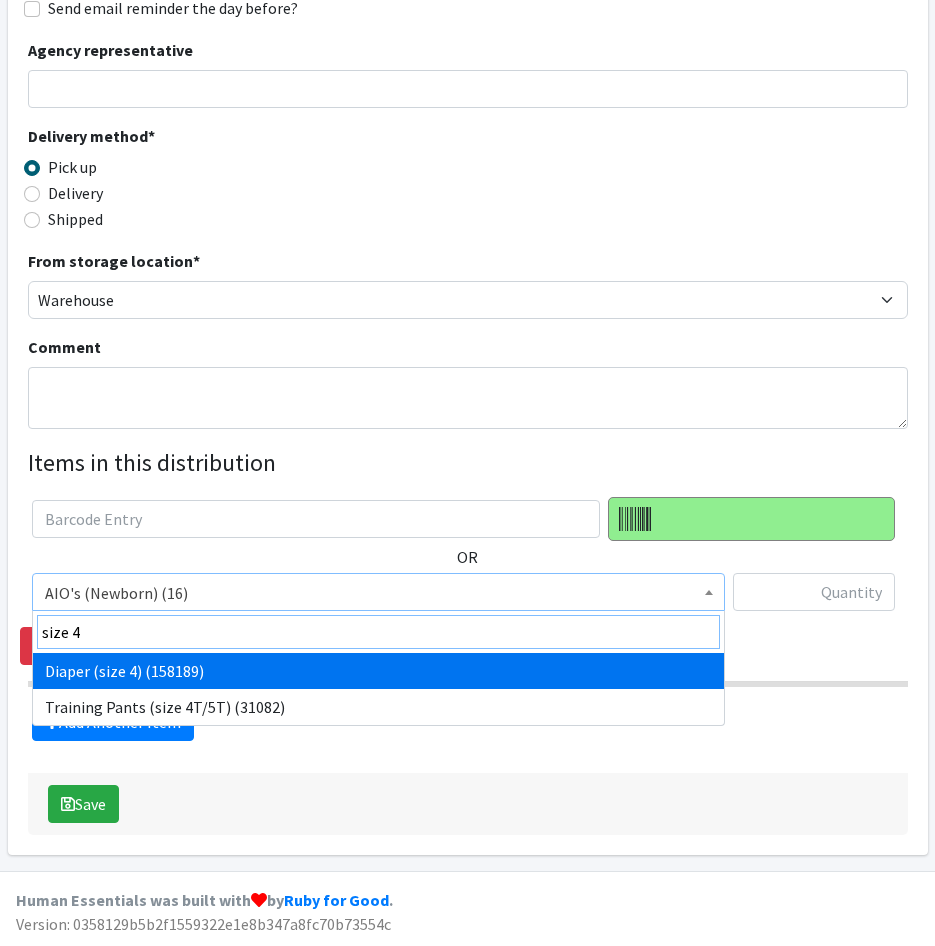 type on "size 4" 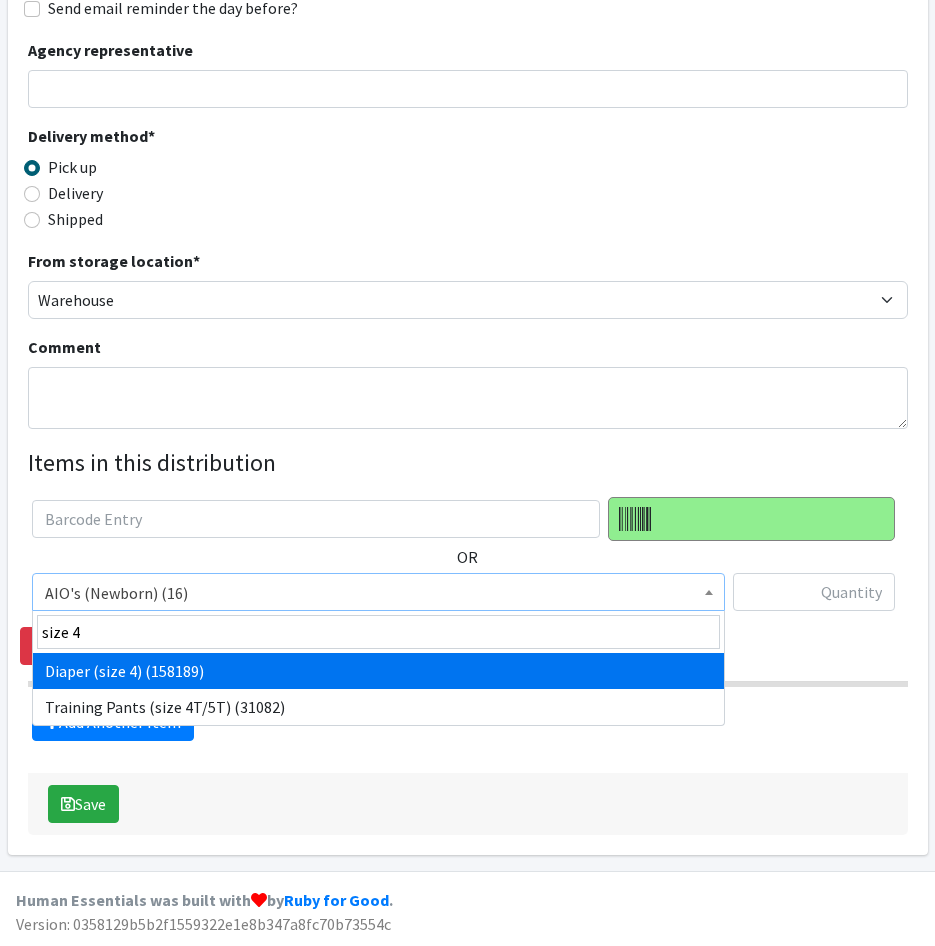 drag, startPoint x: 271, startPoint y: 669, endPoint x: 288, endPoint y: 666, distance: 17.262676 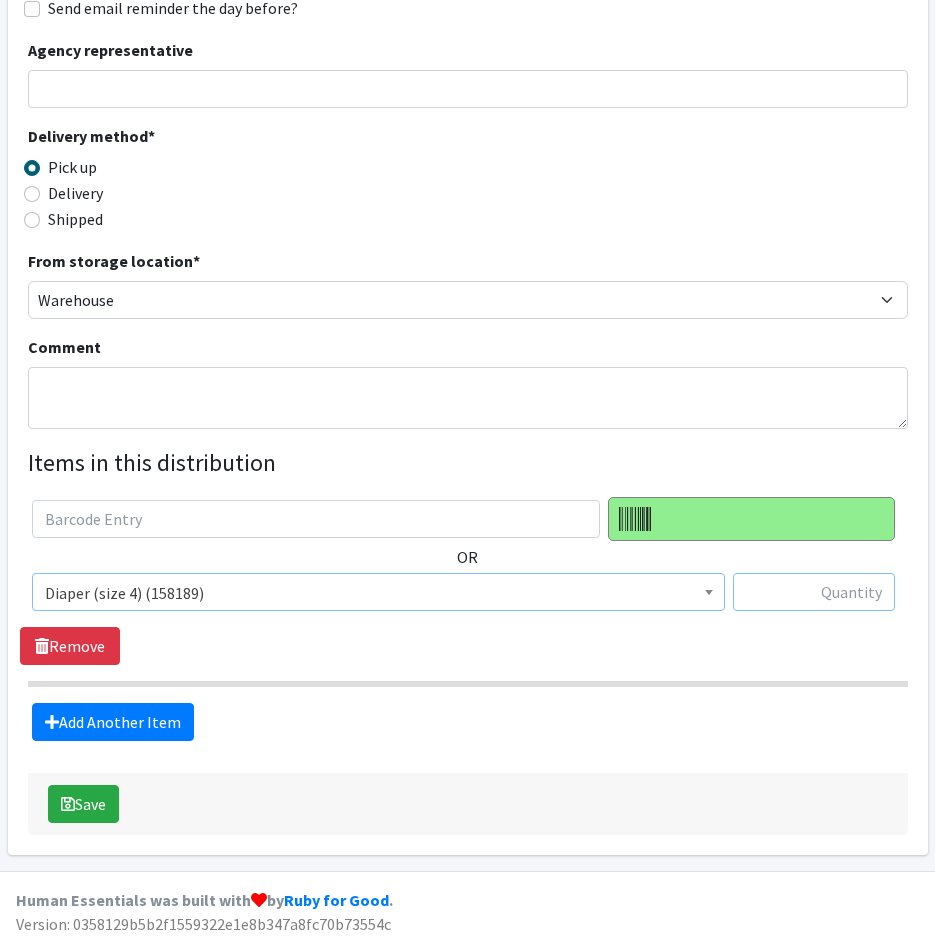 click at bounding box center (814, 592) 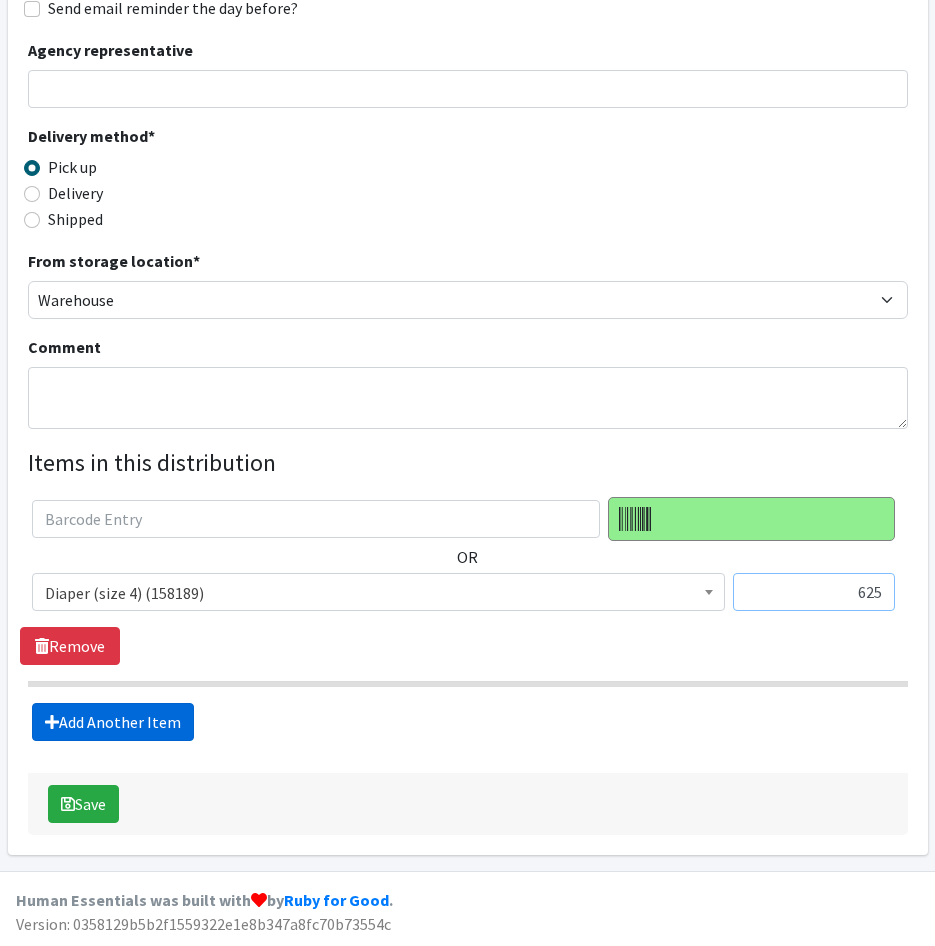 type on "625" 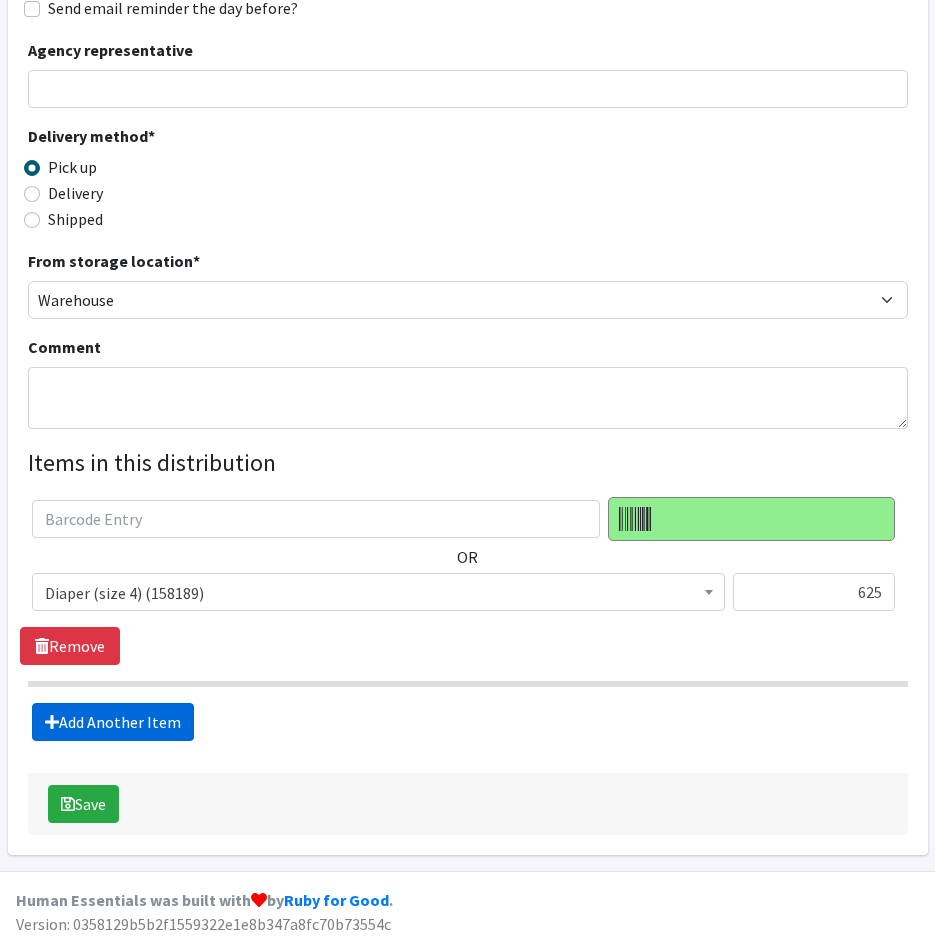 click on "Add Another Item" at bounding box center (113, 722) 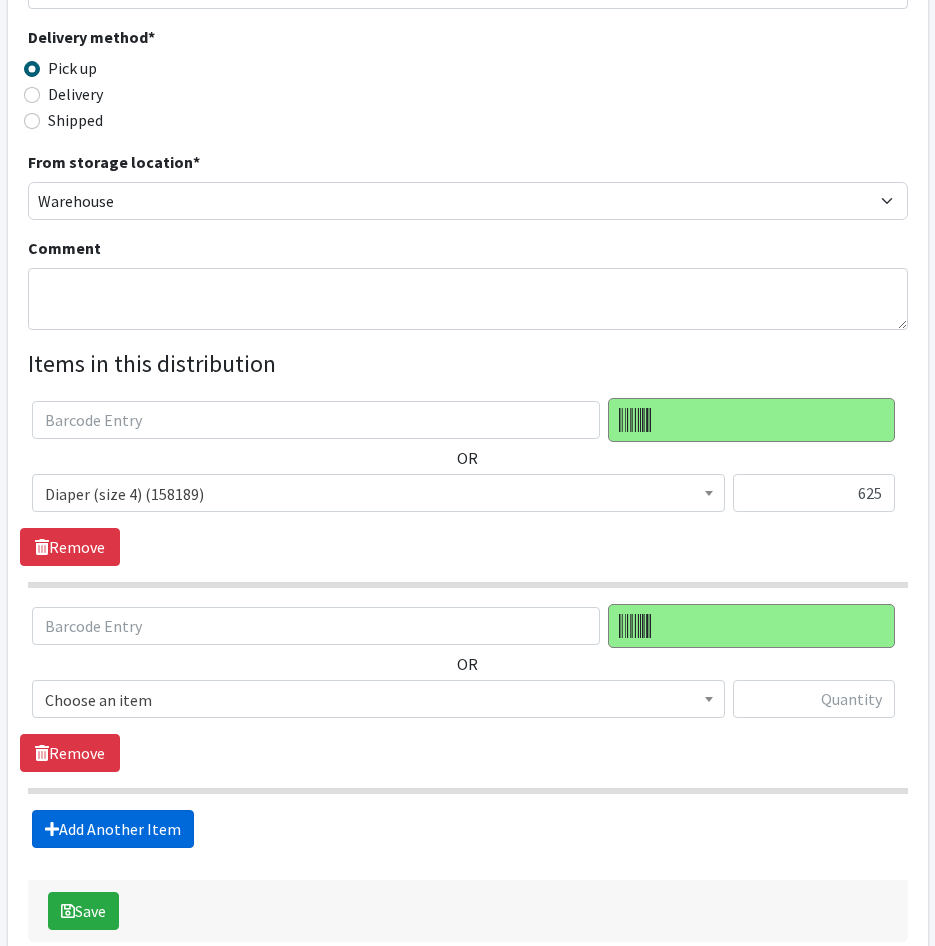scroll, scrollTop: 566, scrollLeft: 0, axis: vertical 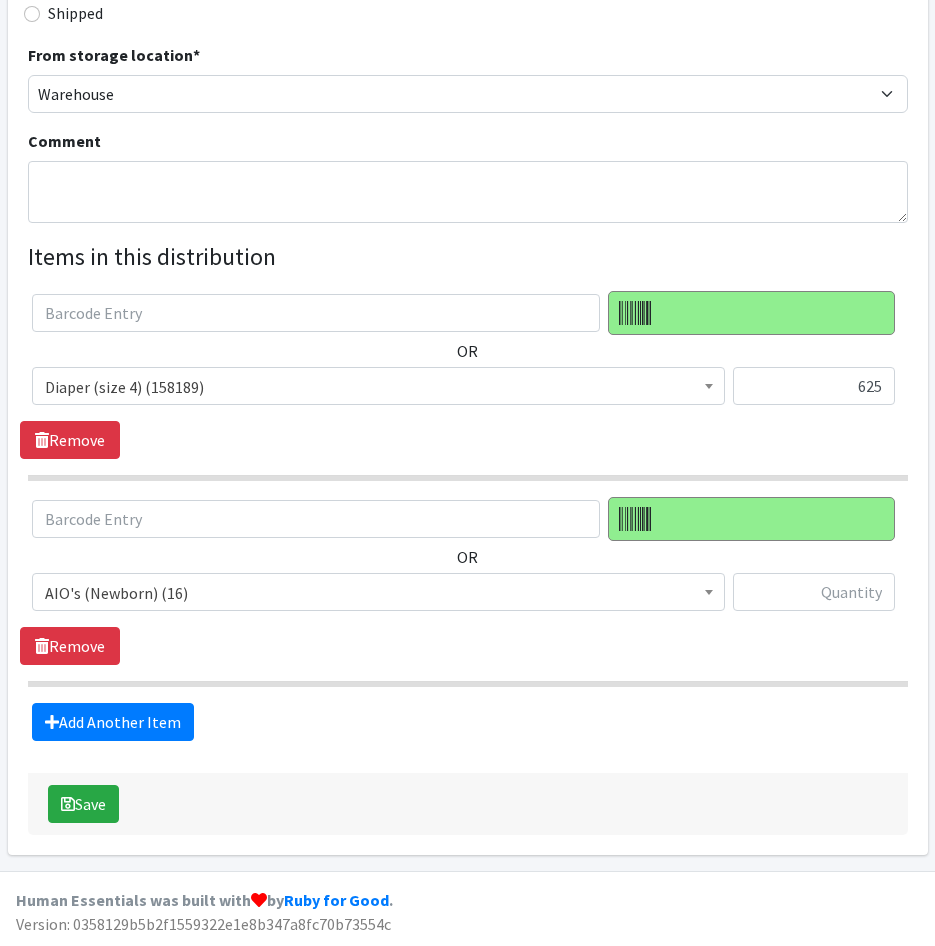 click on "AIO's (Newborn) (16)" at bounding box center [378, 593] 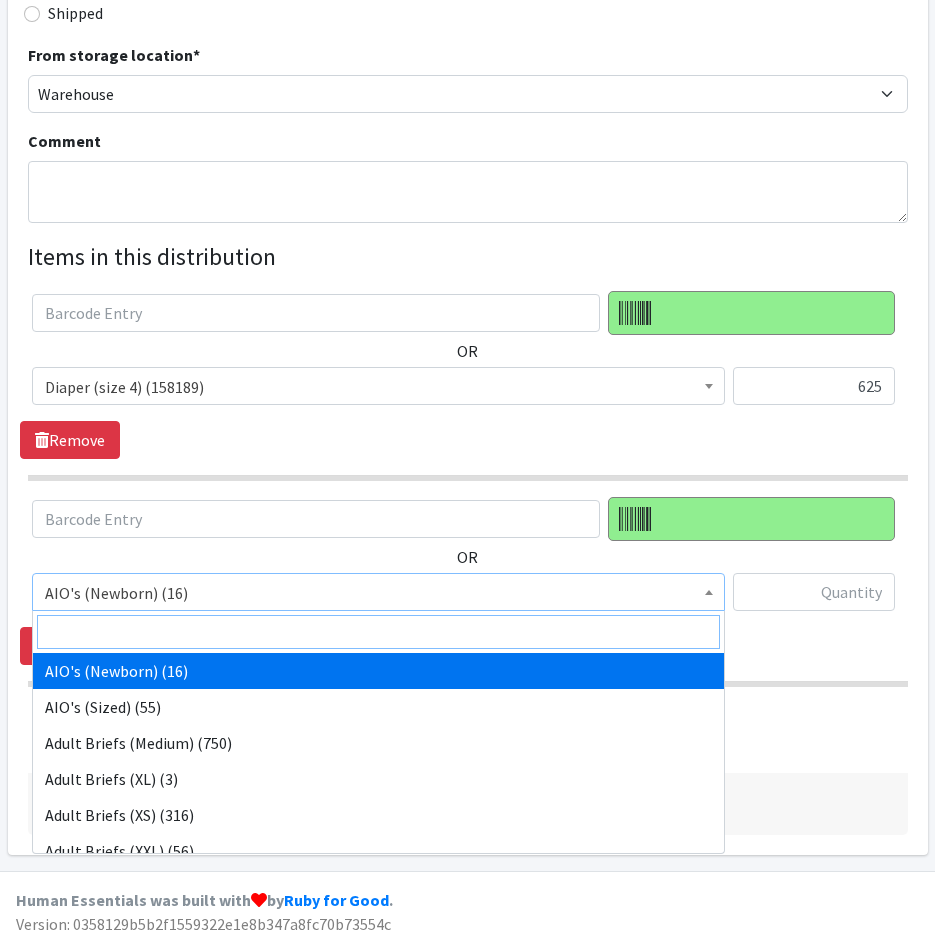 click at bounding box center (378, 632) 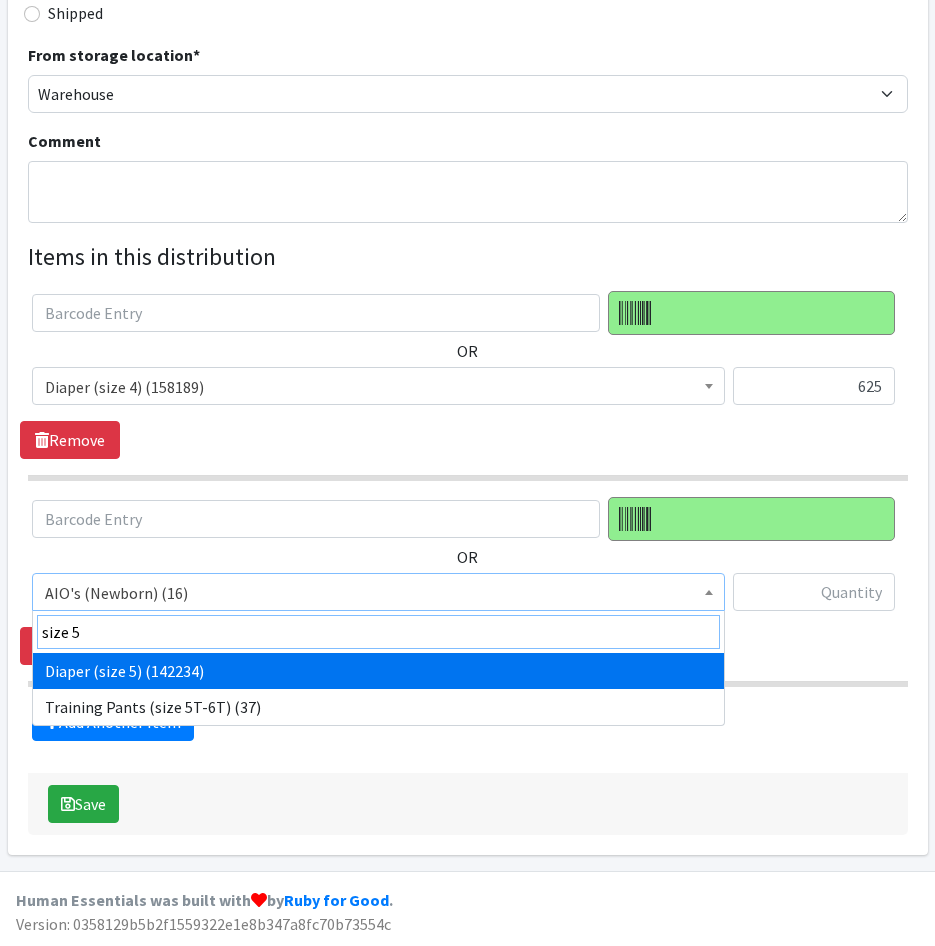 type on "size 5" 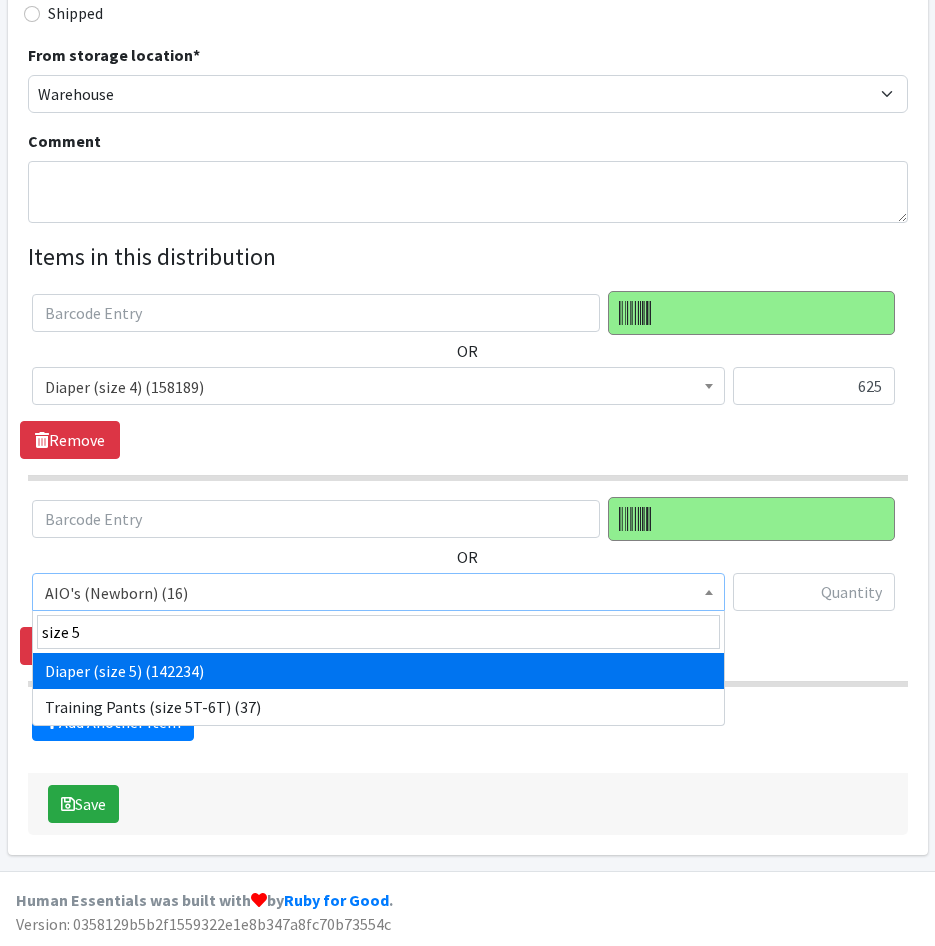 select on "4646" 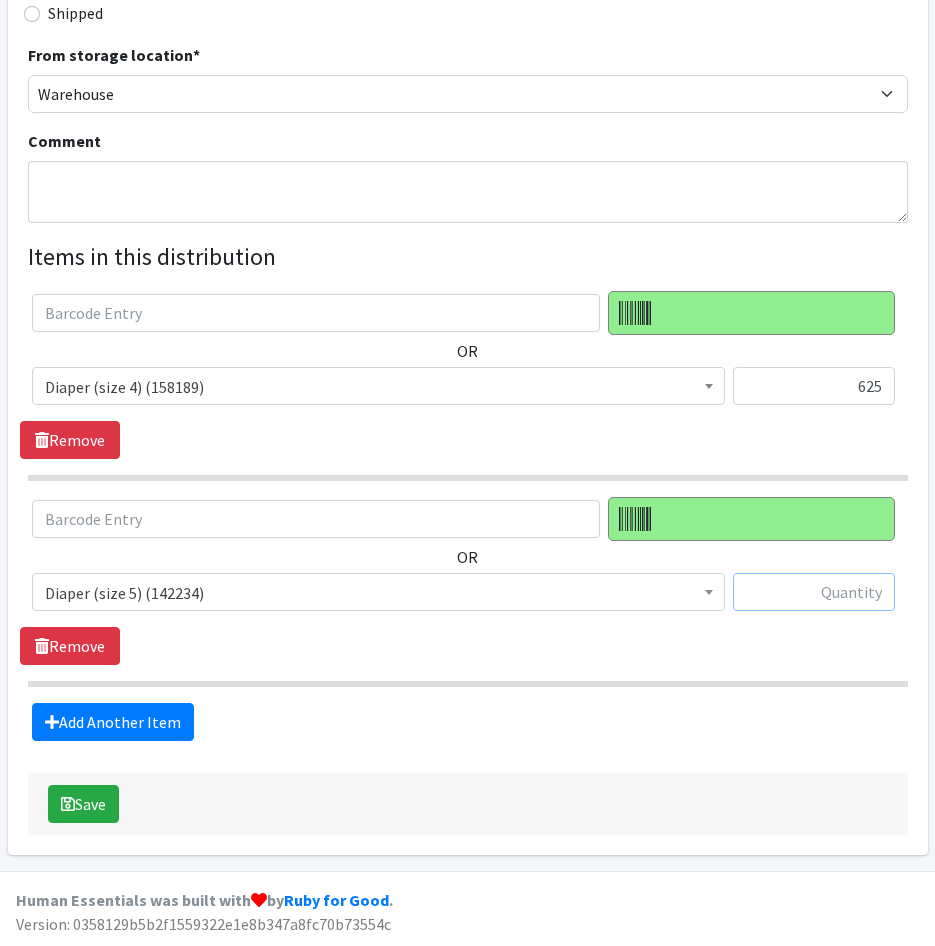 click at bounding box center (814, 592) 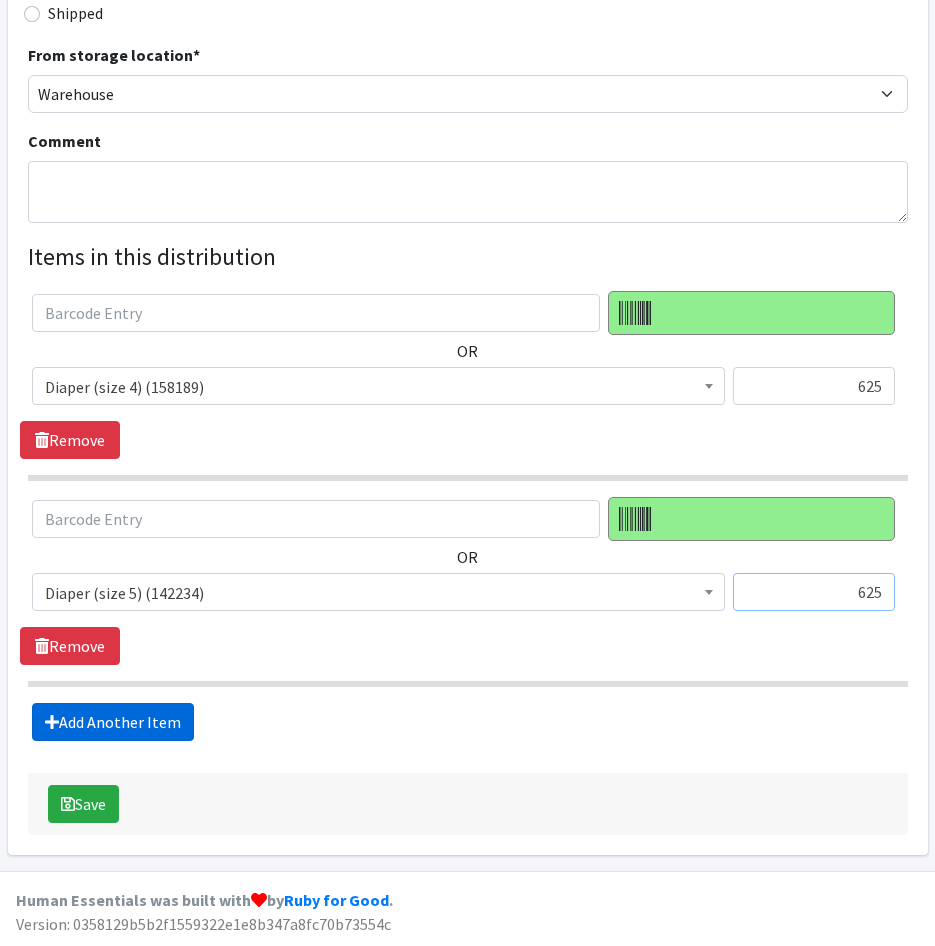 type on "625" 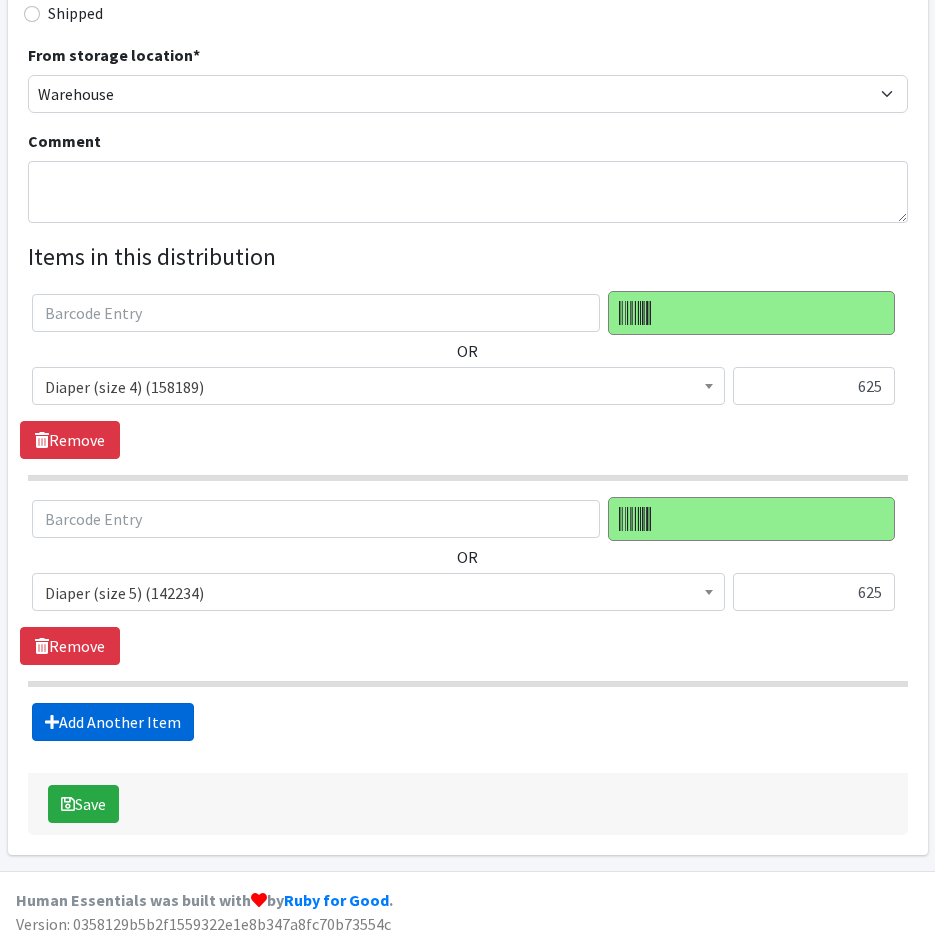 click on "Add Another Item" at bounding box center (113, 722) 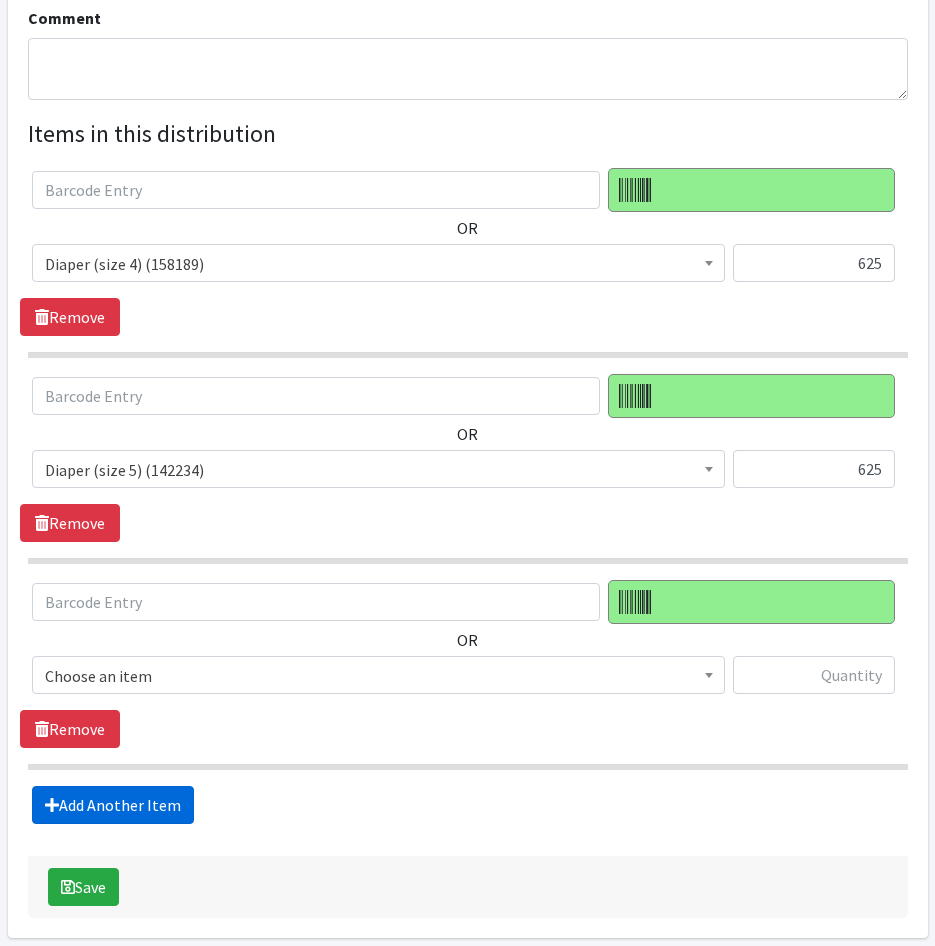 scroll, scrollTop: 772, scrollLeft: 0, axis: vertical 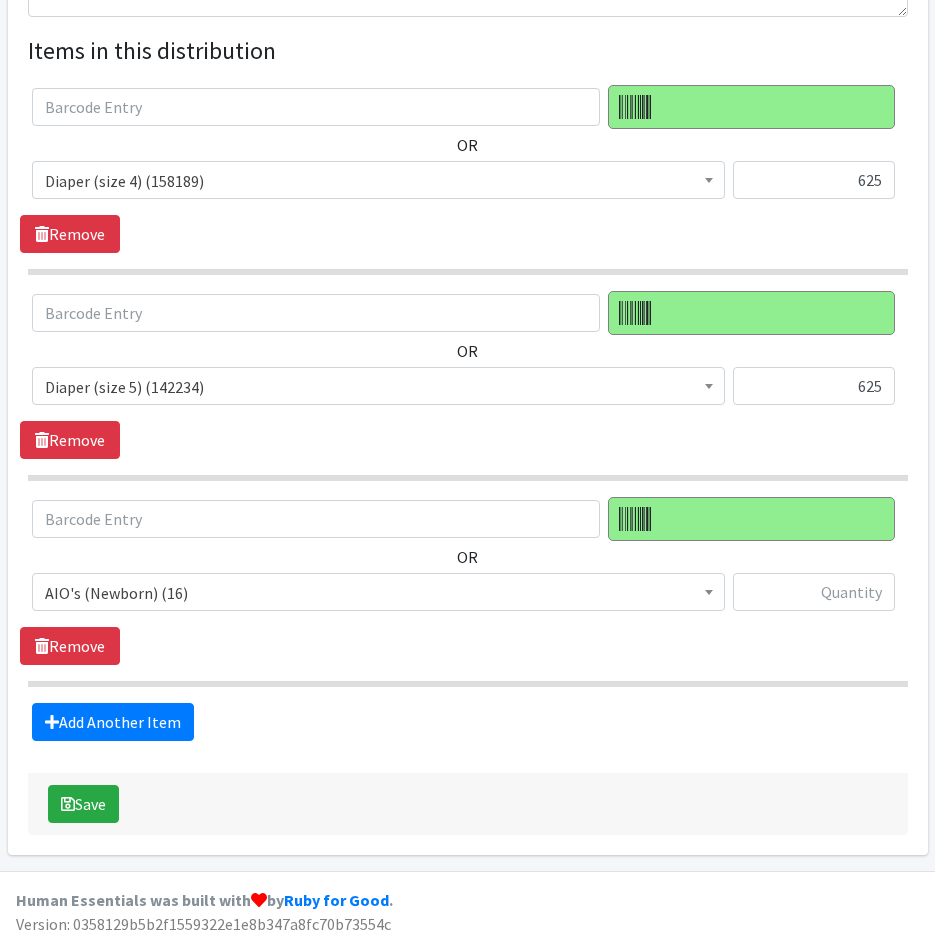 click on "AIO's (Newborn) (16)" at bounding box center [378, 592] 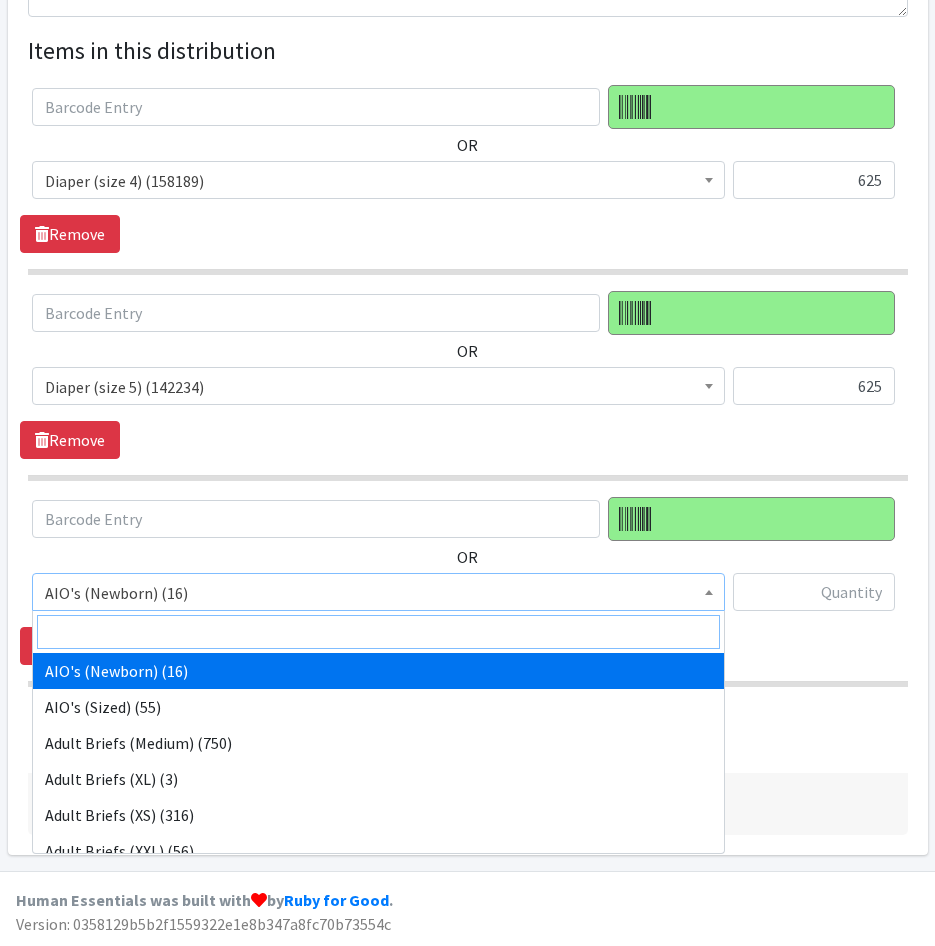 click at bounding box center [378, 632] 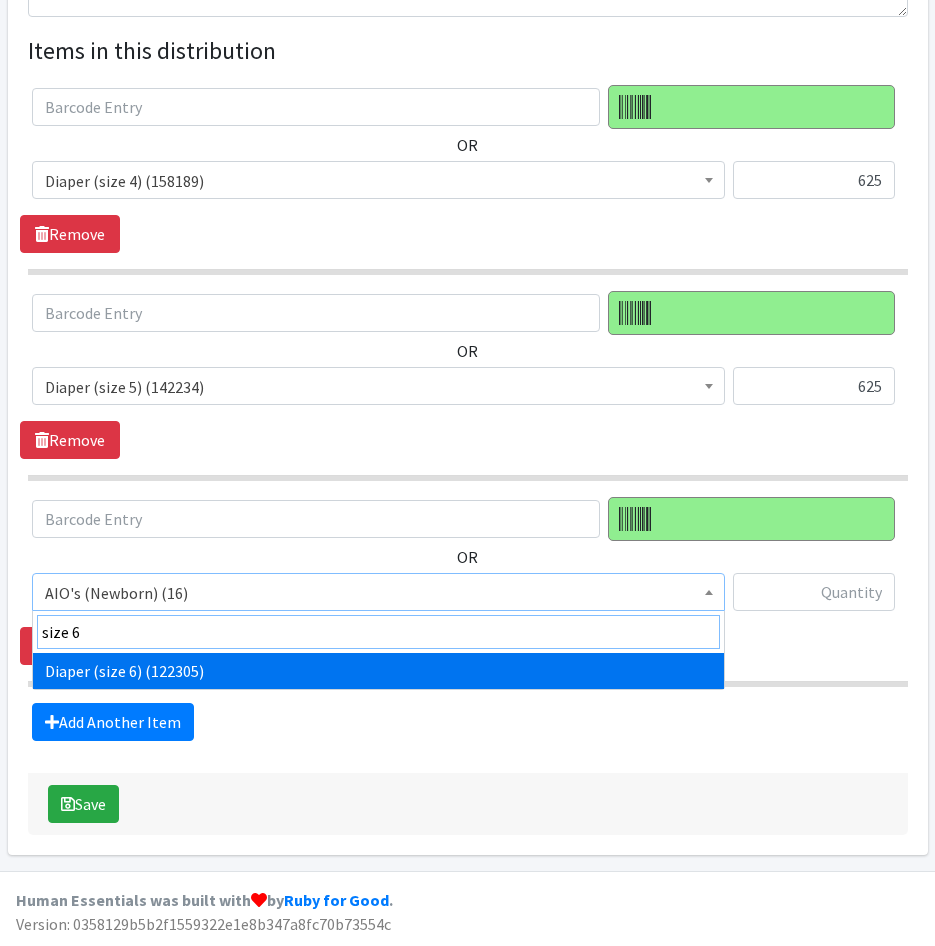 type on "size 6" 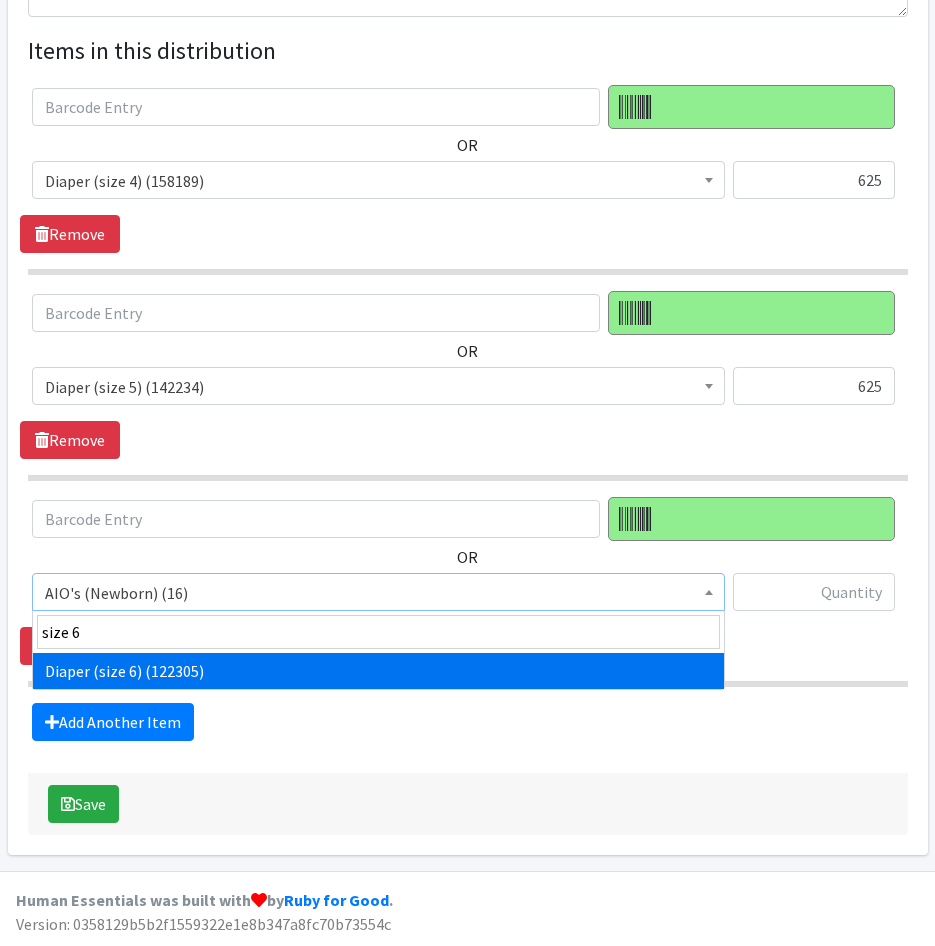 select on "4649" 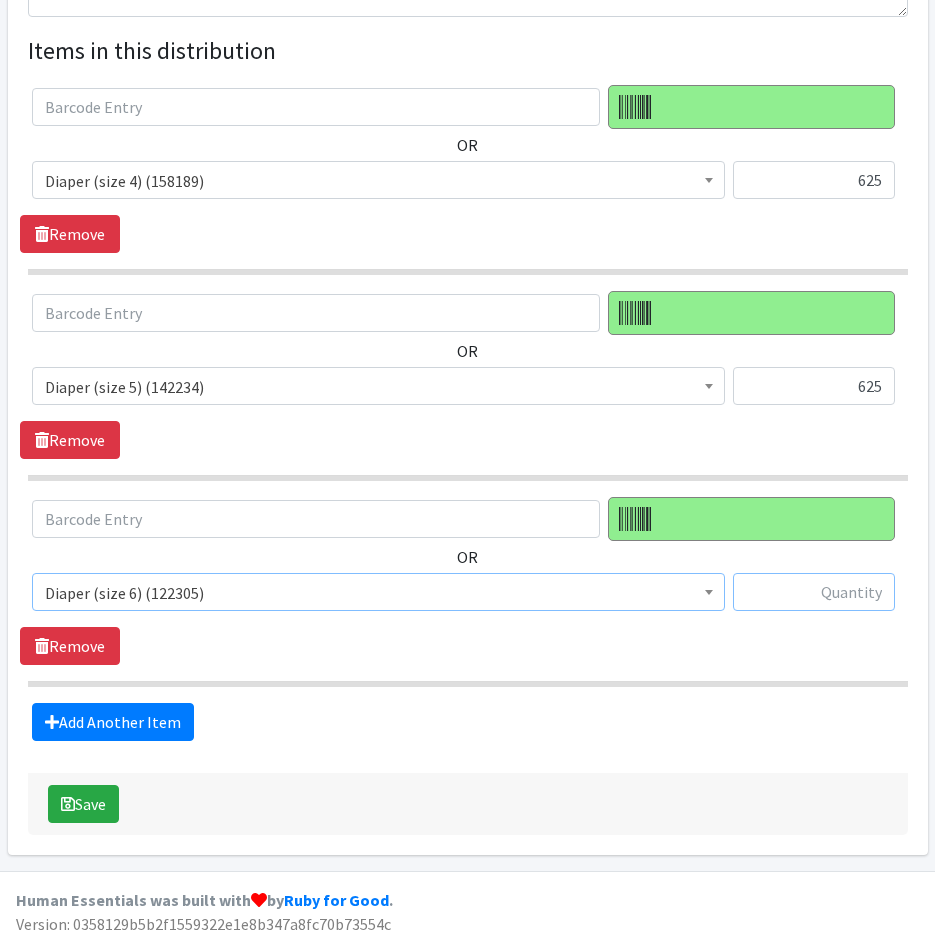 click at bounding box center (814, 592) 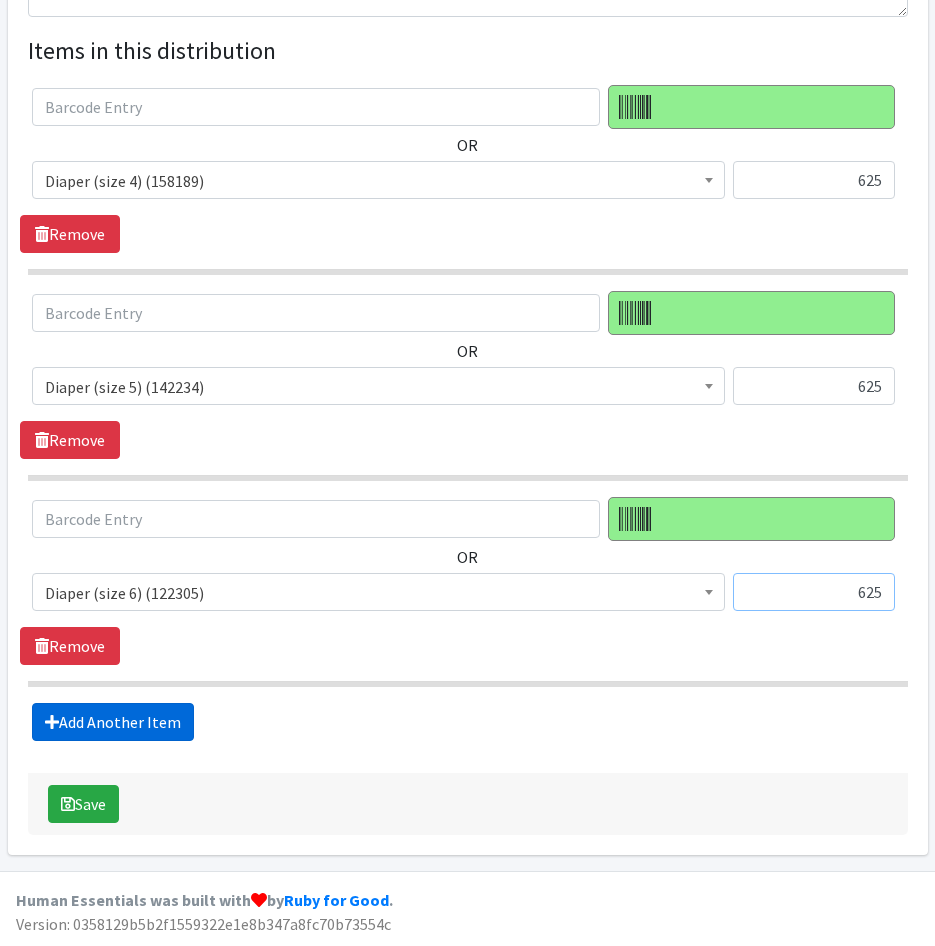 type on "625" 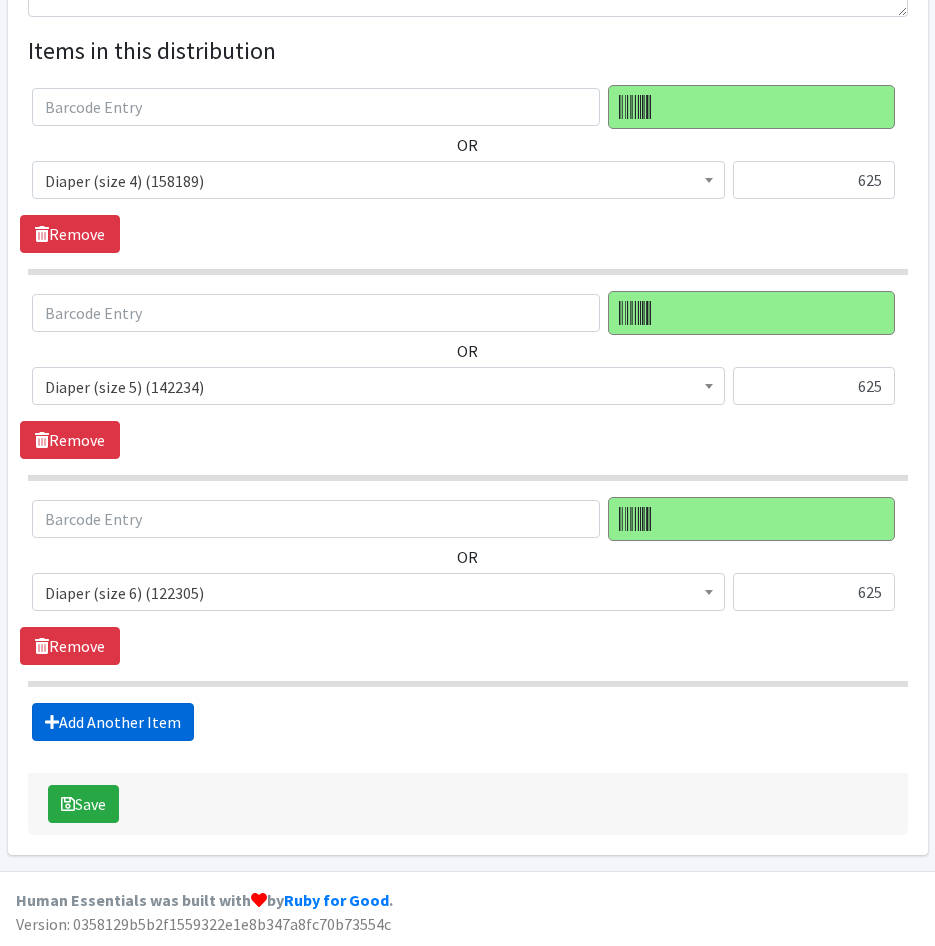 click on "Add Another Item" at bounding box center (113, 722) 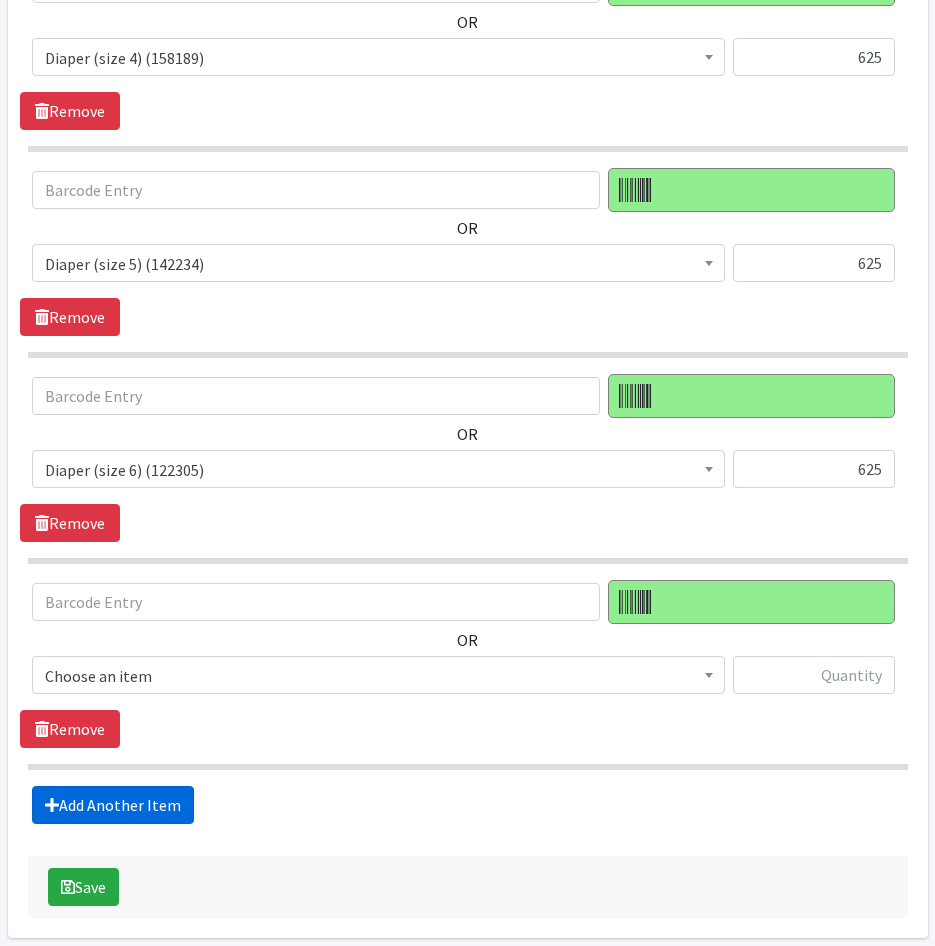 scroll, scrollTop: 978, scrollLeft: 0, axis: vertical 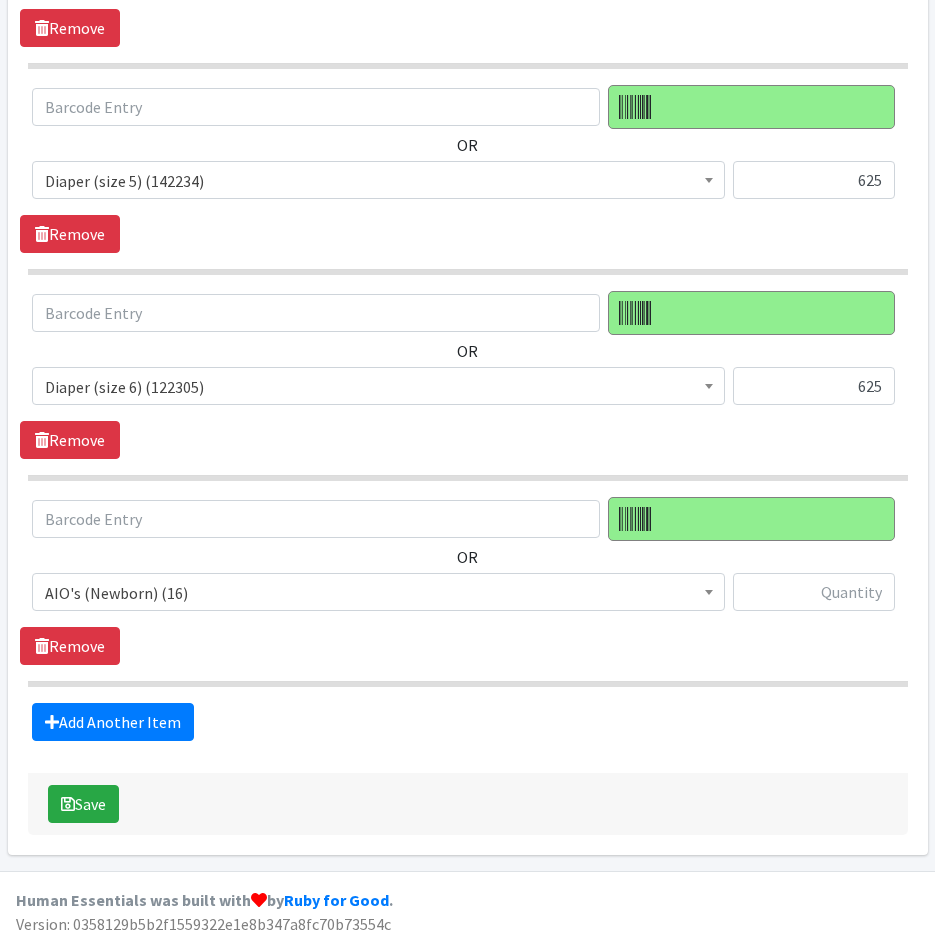 click on "AIO's (Newborn) (16)" at bounding box center [378, 593] 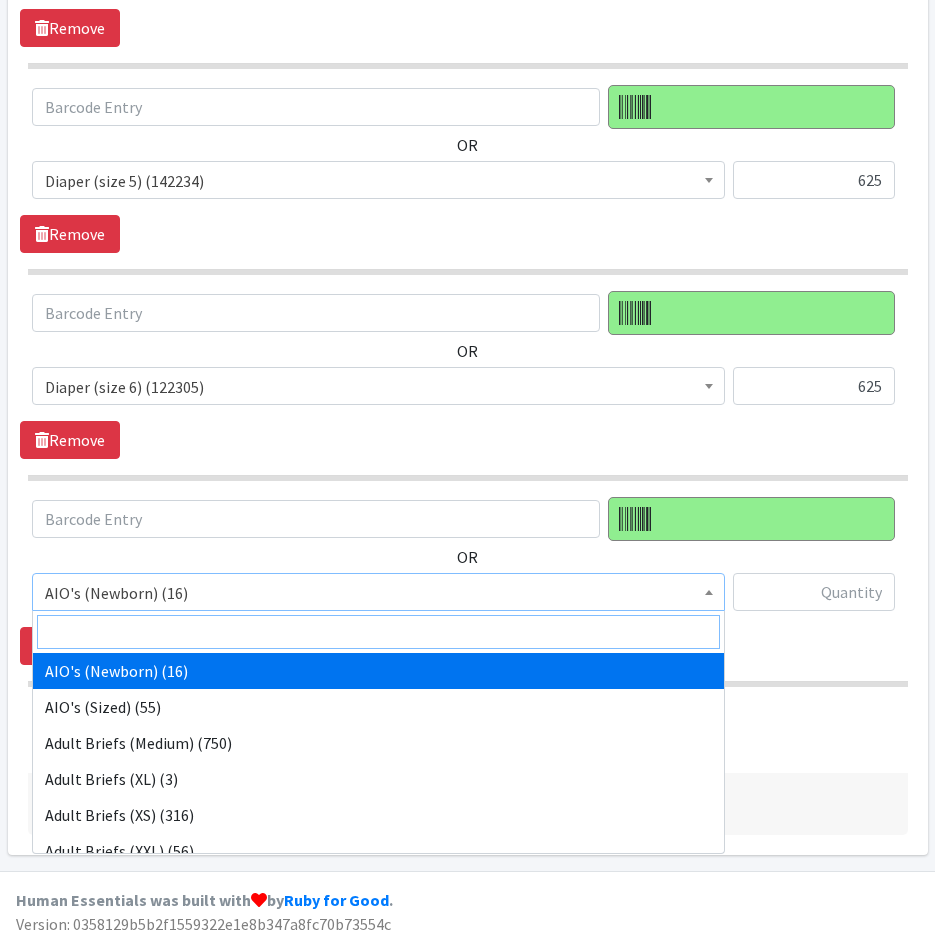 click at bounding box center [378, 632] 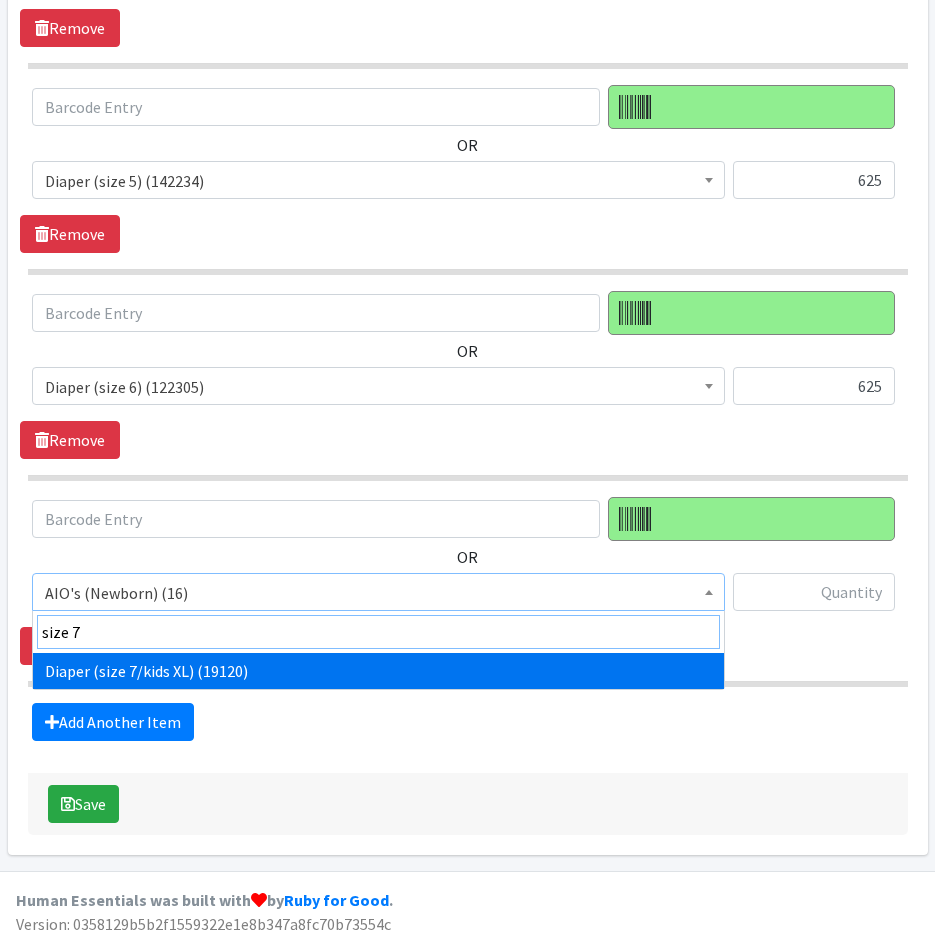 type on "size 7" 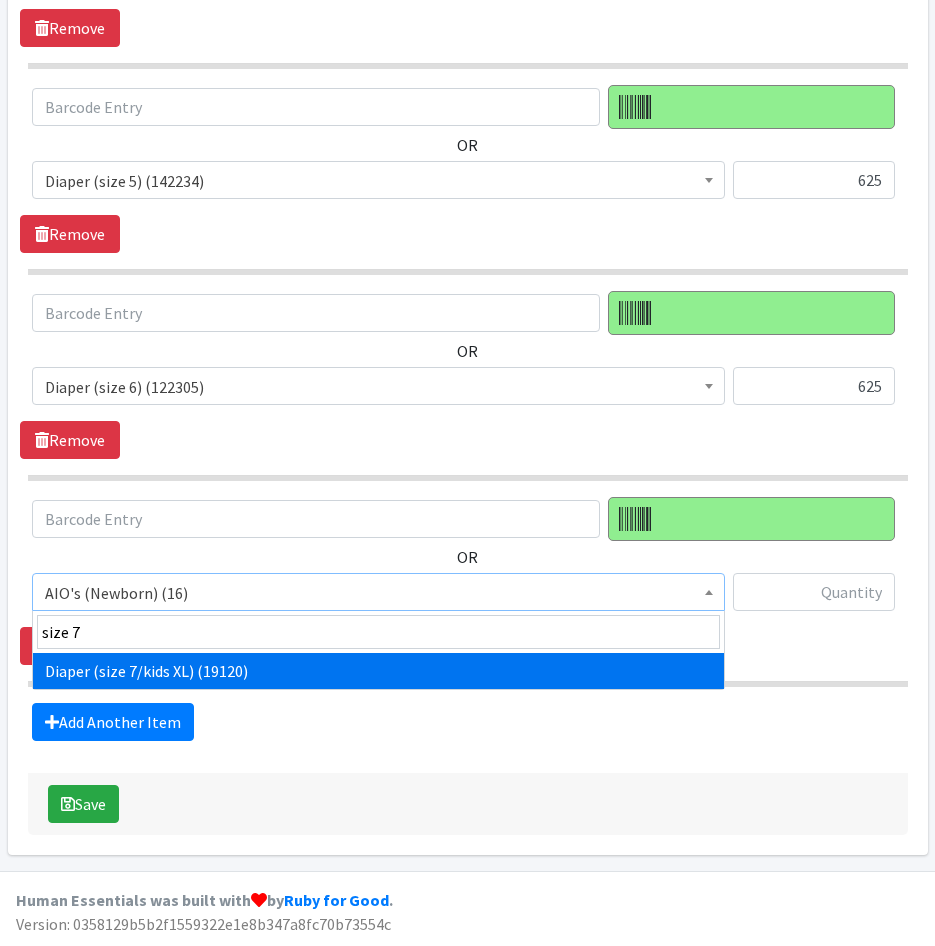 select on "5868" 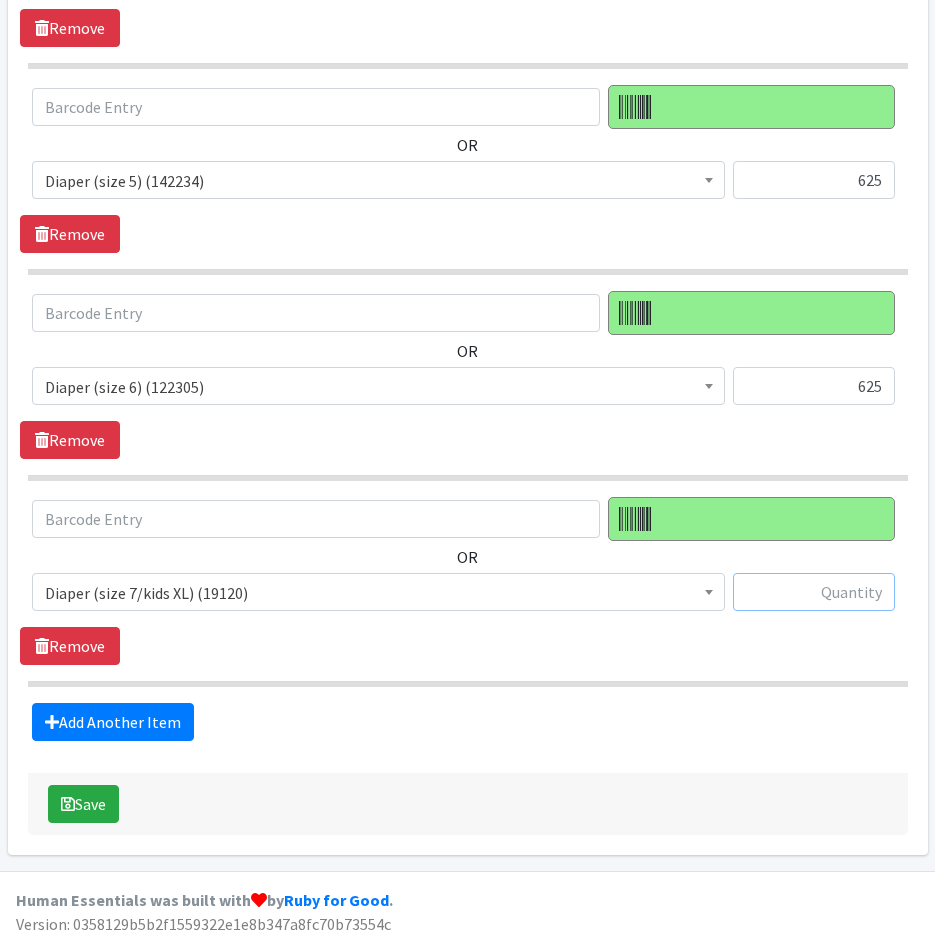 click at bounding box center [814, 592] 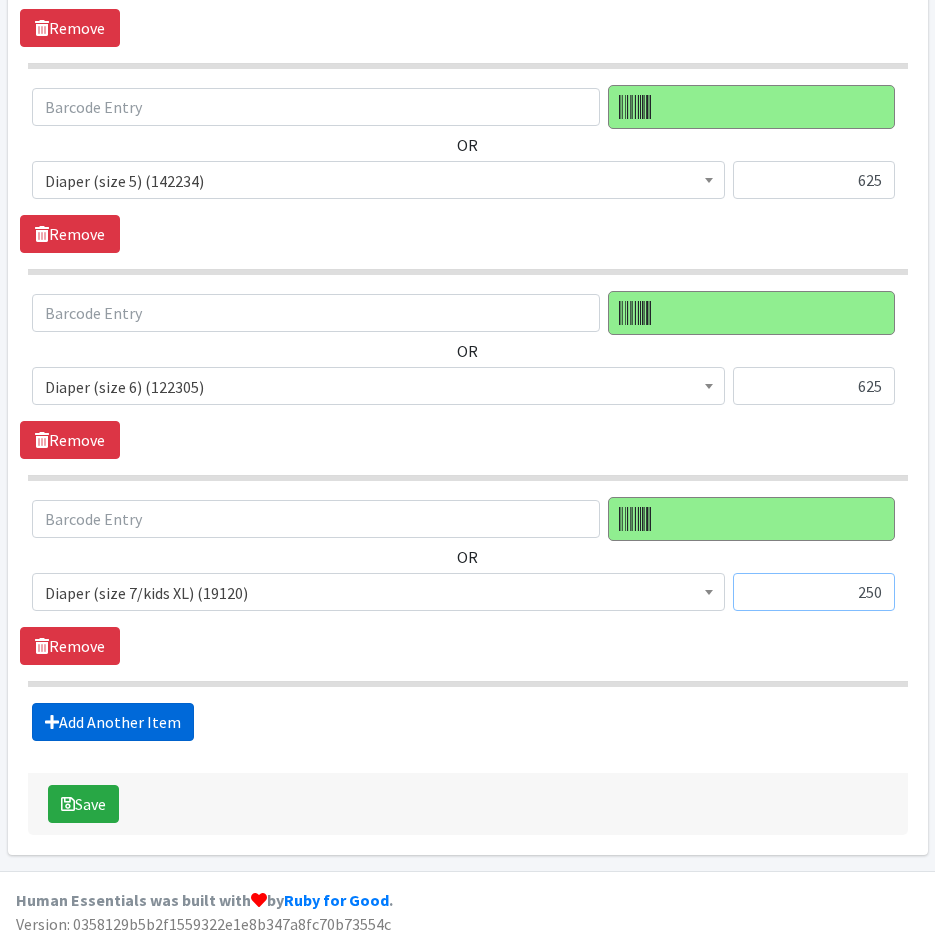 type on "250" 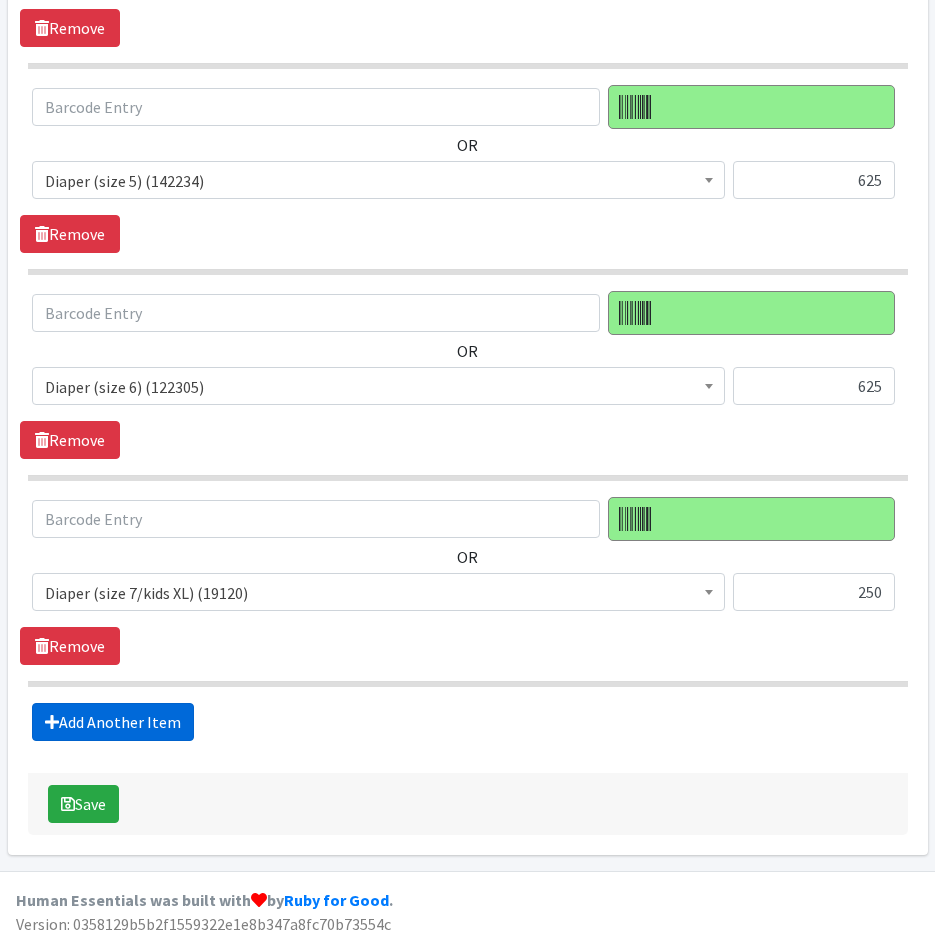 drag, startPoint x: 129, startPoint y: 706, endPoint x: 151, endPoint y: 699, distance: 23.086792 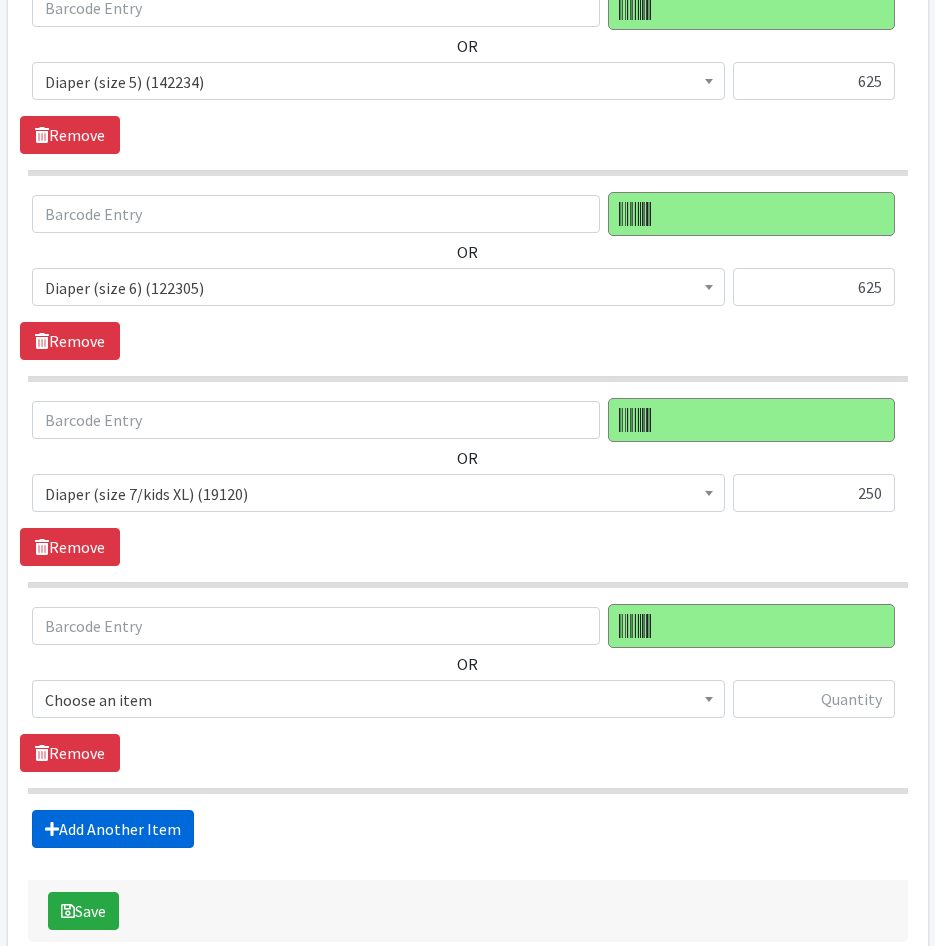 scroll, scrollTop: 1184, scrollLeft: 0, axis: vertical 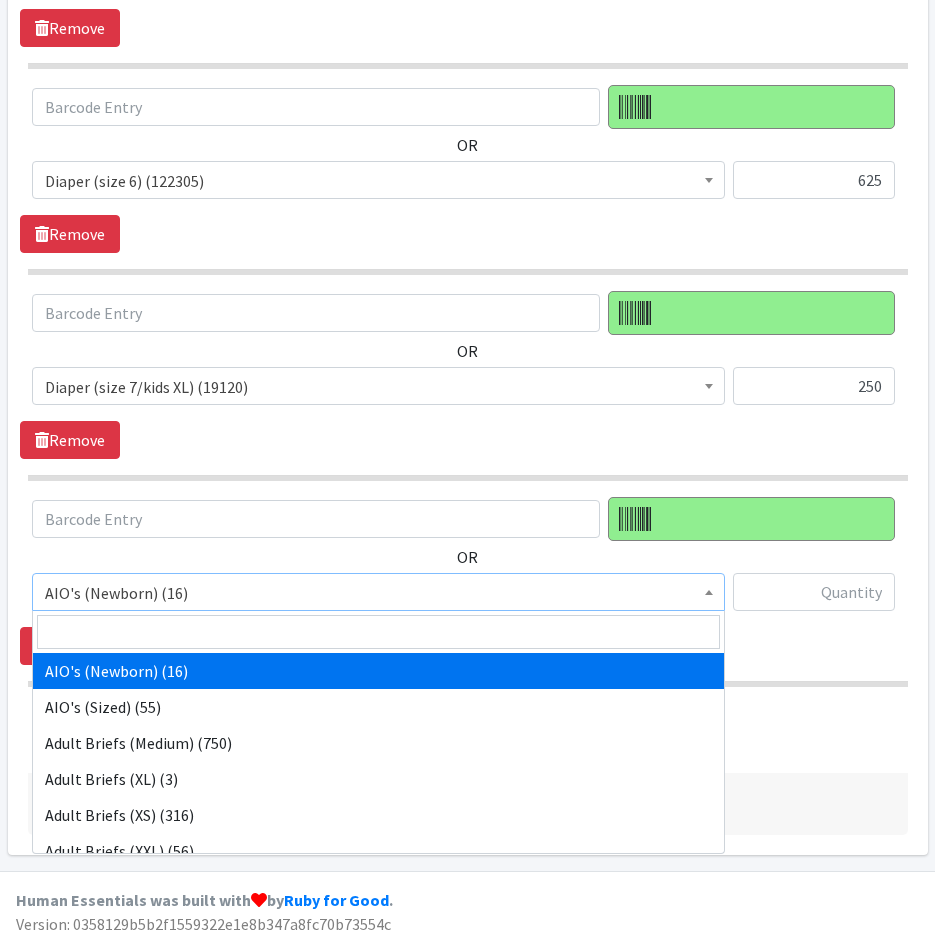 click on "AIO's (Newborn) (16)" at bounding box center (378, 592) 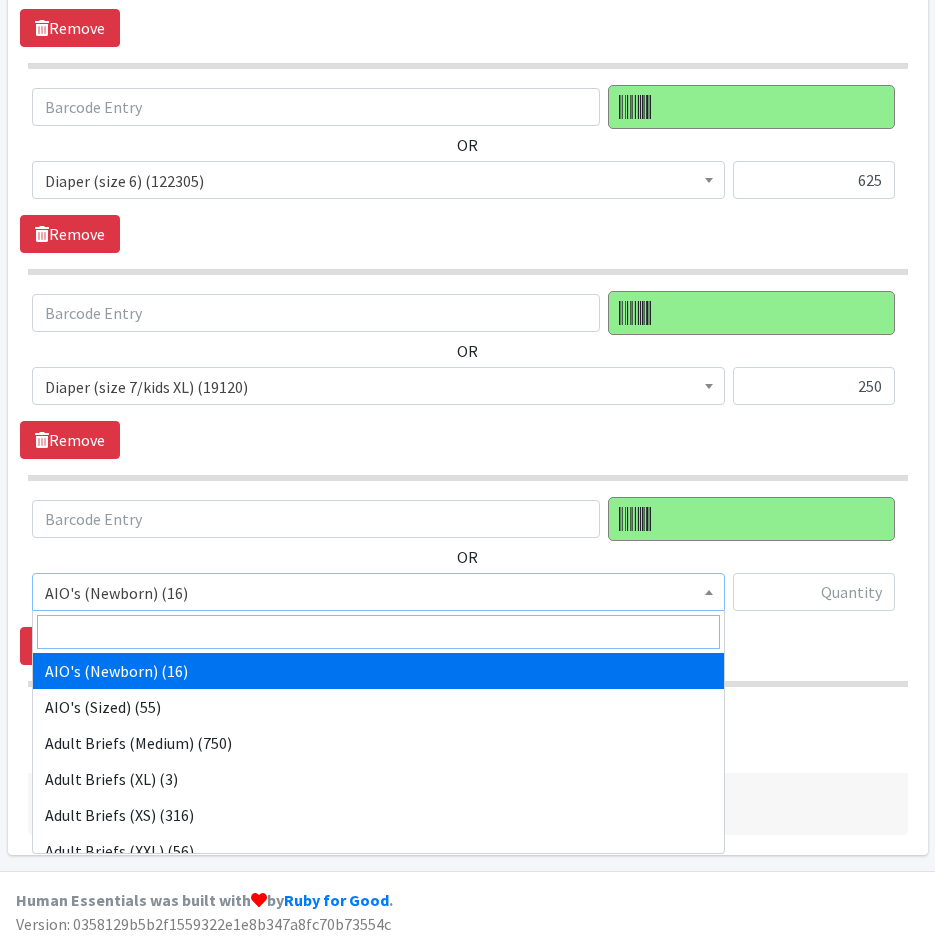 click at bounding box center (378, 632) 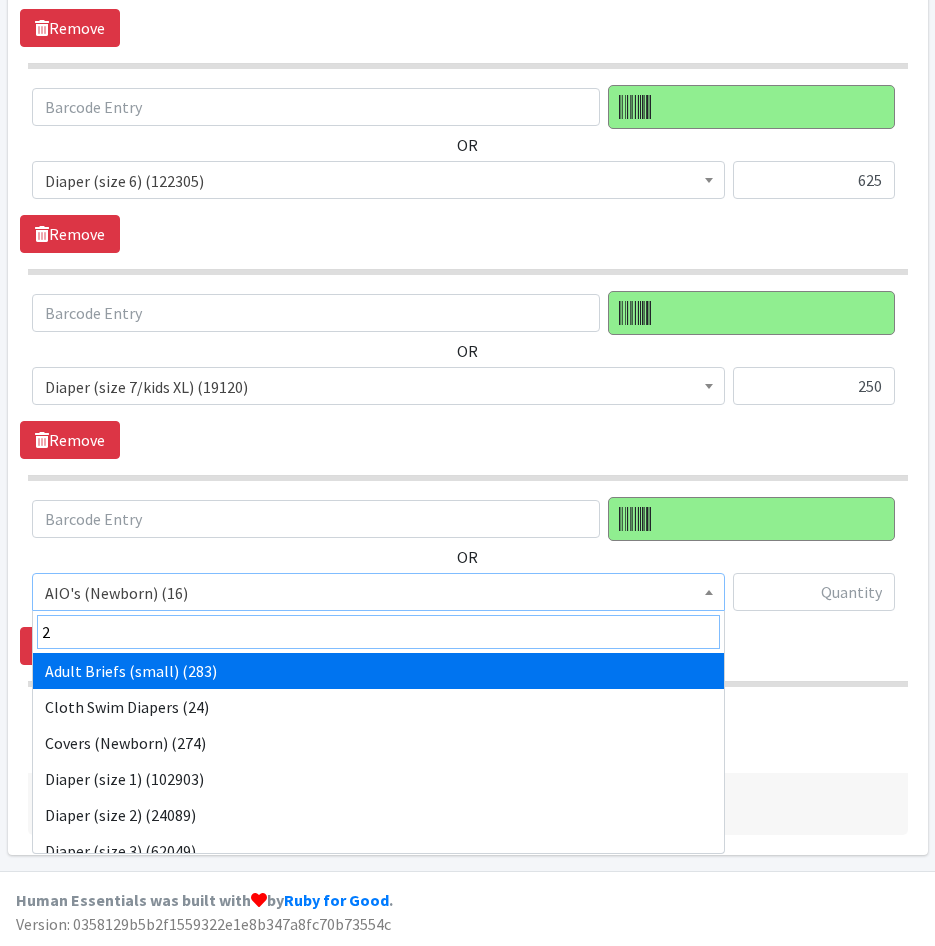 type on "2t" 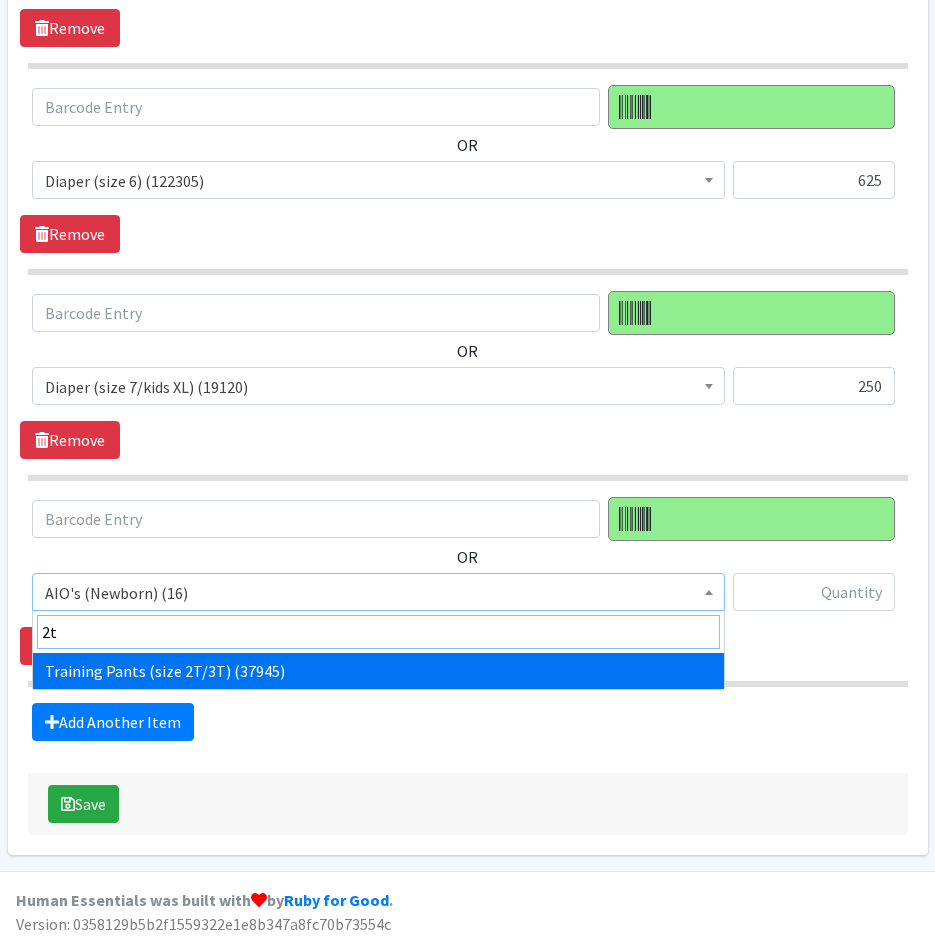 drag, startPoint x: 650, startPoint y: 648, endPoint x: 658, endPoint y: 667, distance: 20.615528 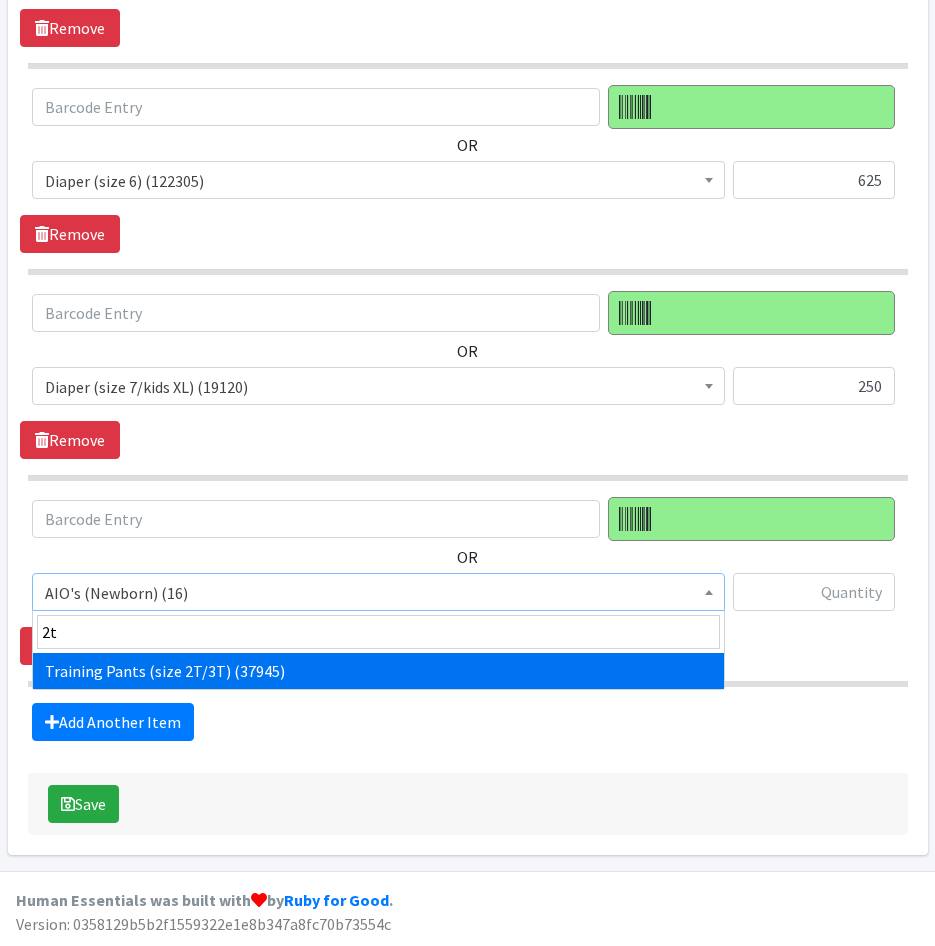 select on "5865" 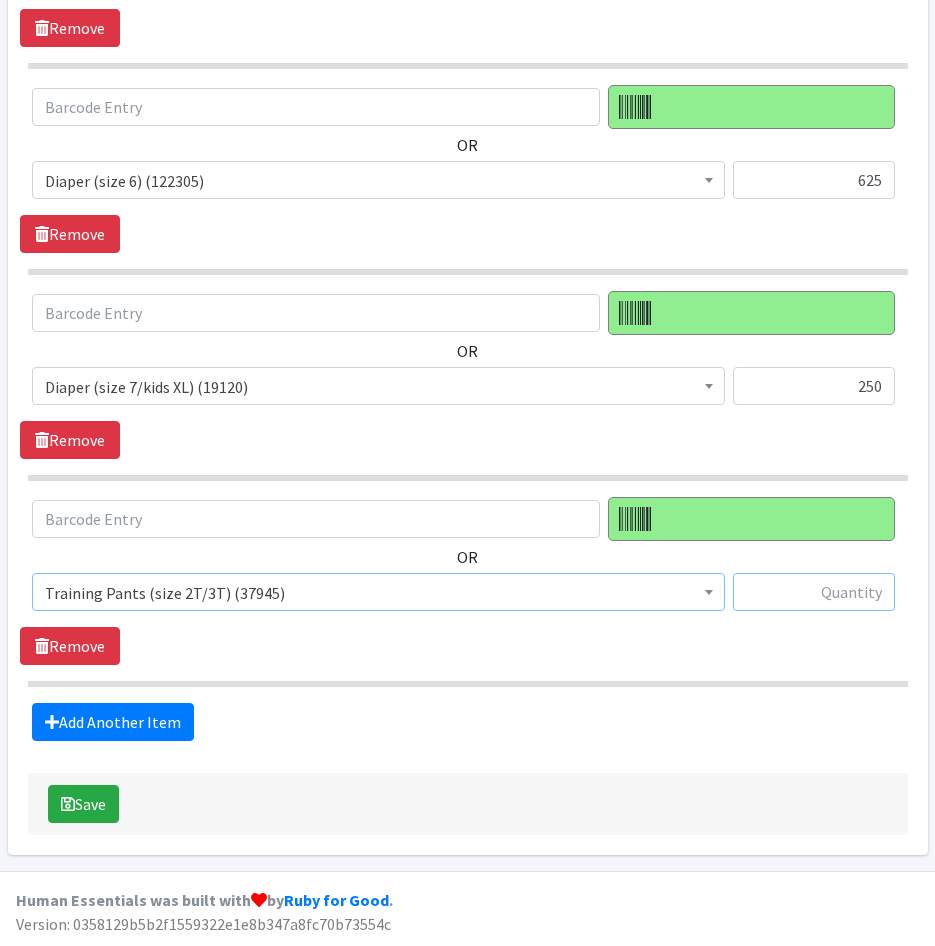 click at bounding box center [814, 592] 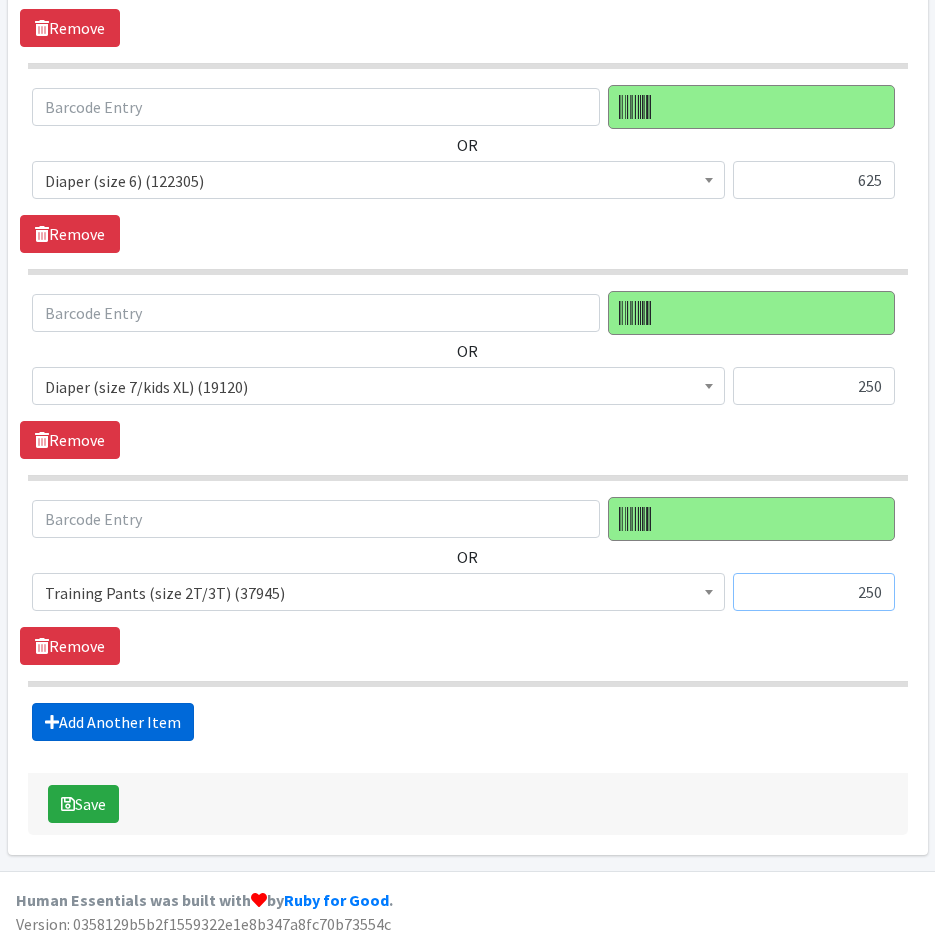 type on "250" 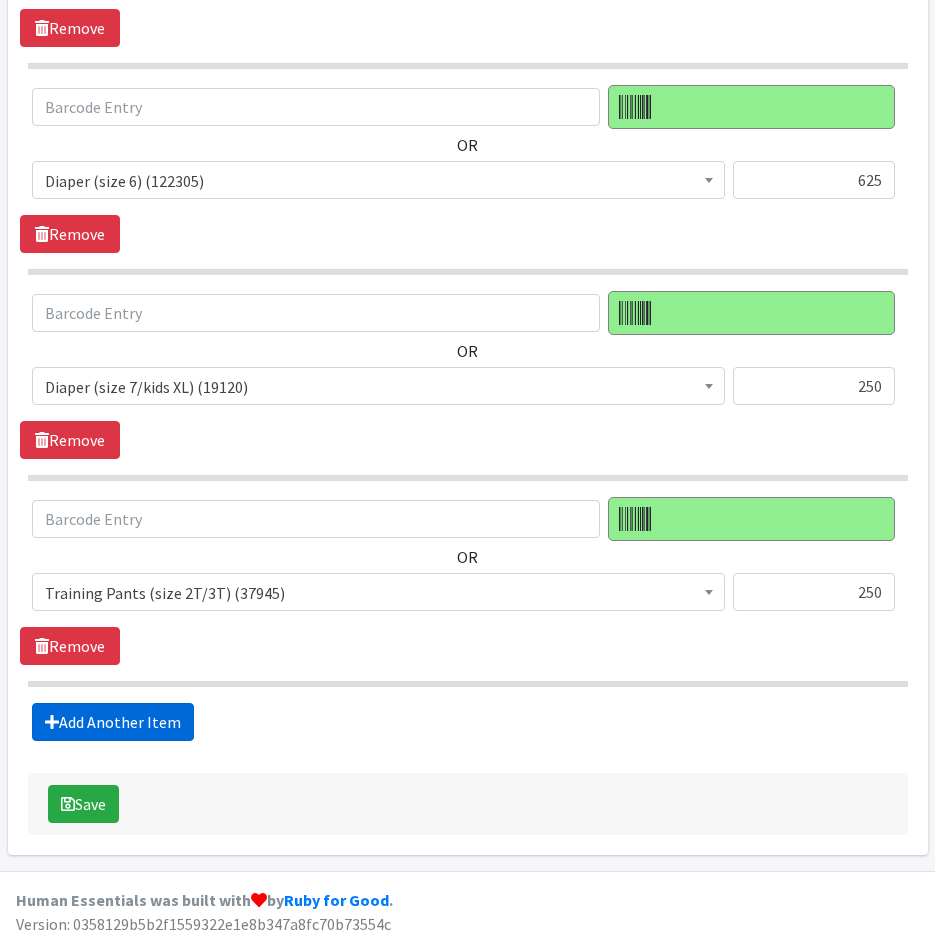 click on "Add Another Item" at bounding box center (113, 722) 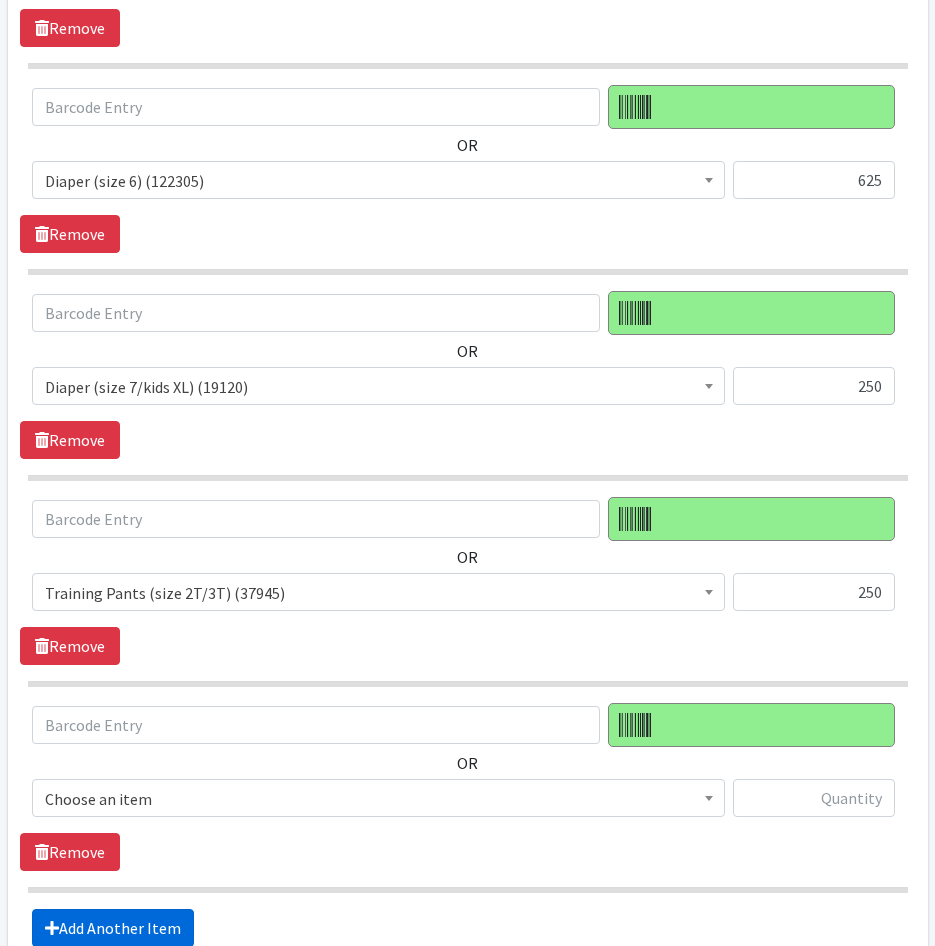 scroll, scrollTop: 1390, scrollLeft: 0, axis: vertical 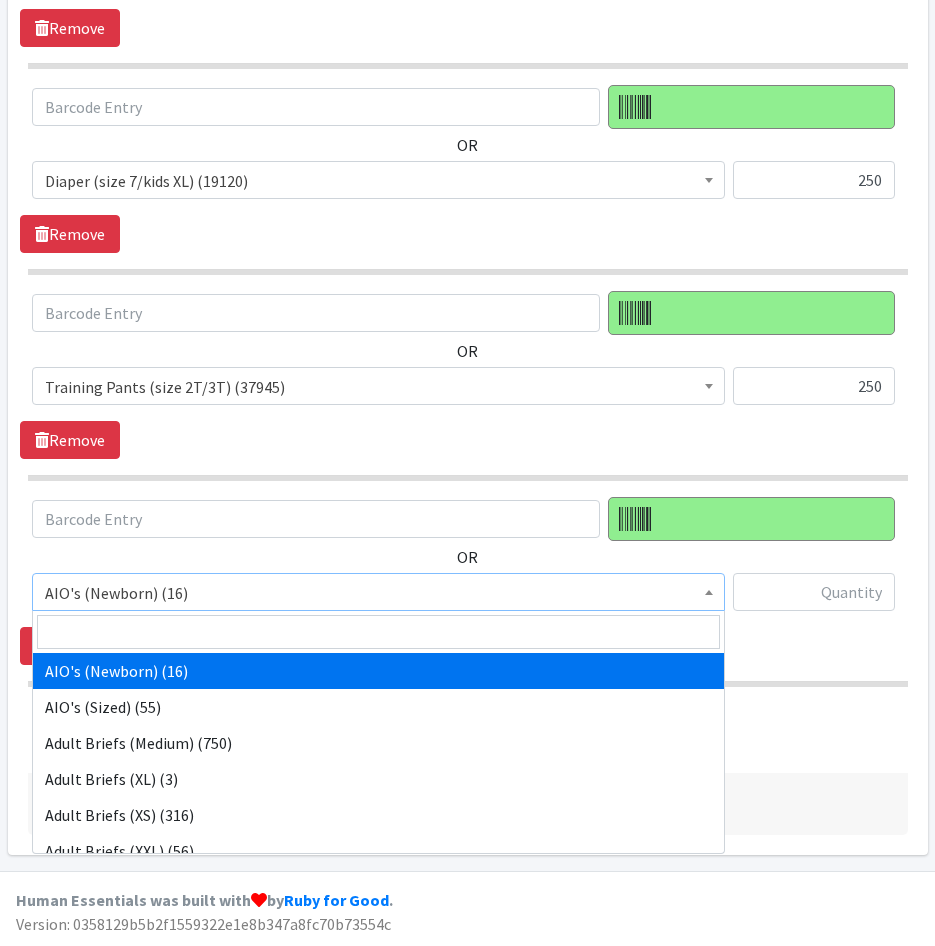 click on "AIO's (Newborn) (16)" at bounding box center [378, 593] 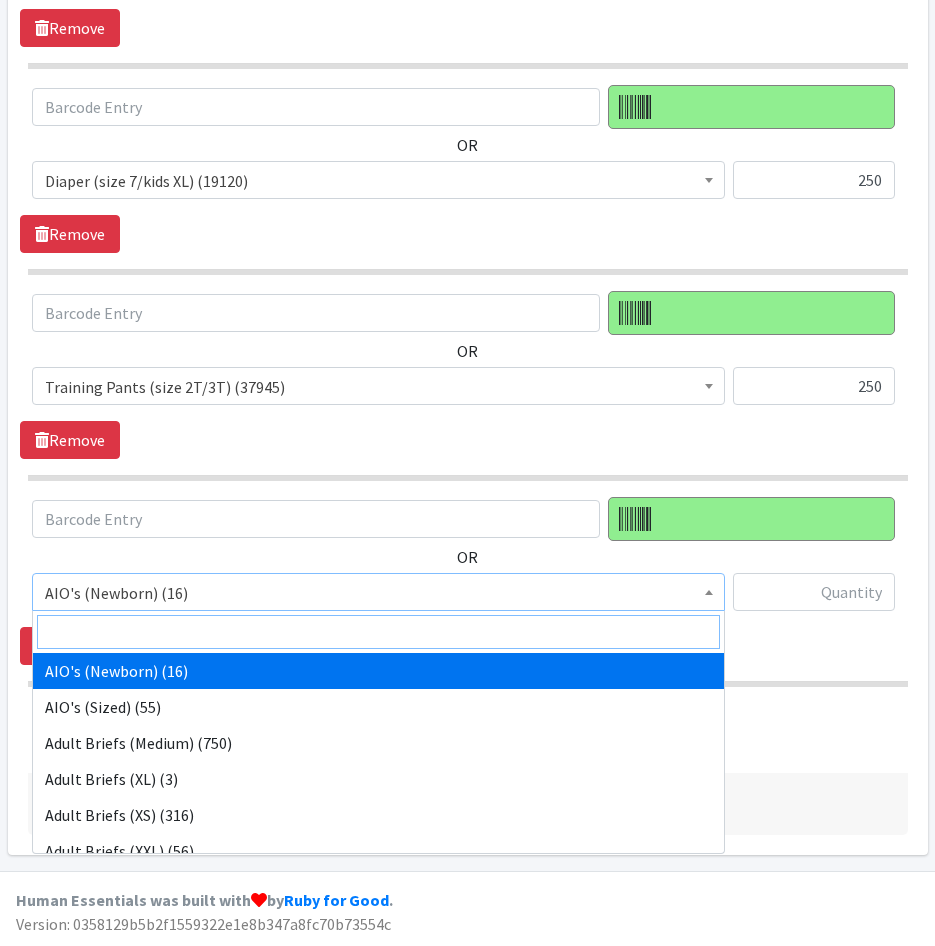 click at bounding box center [378, 632] 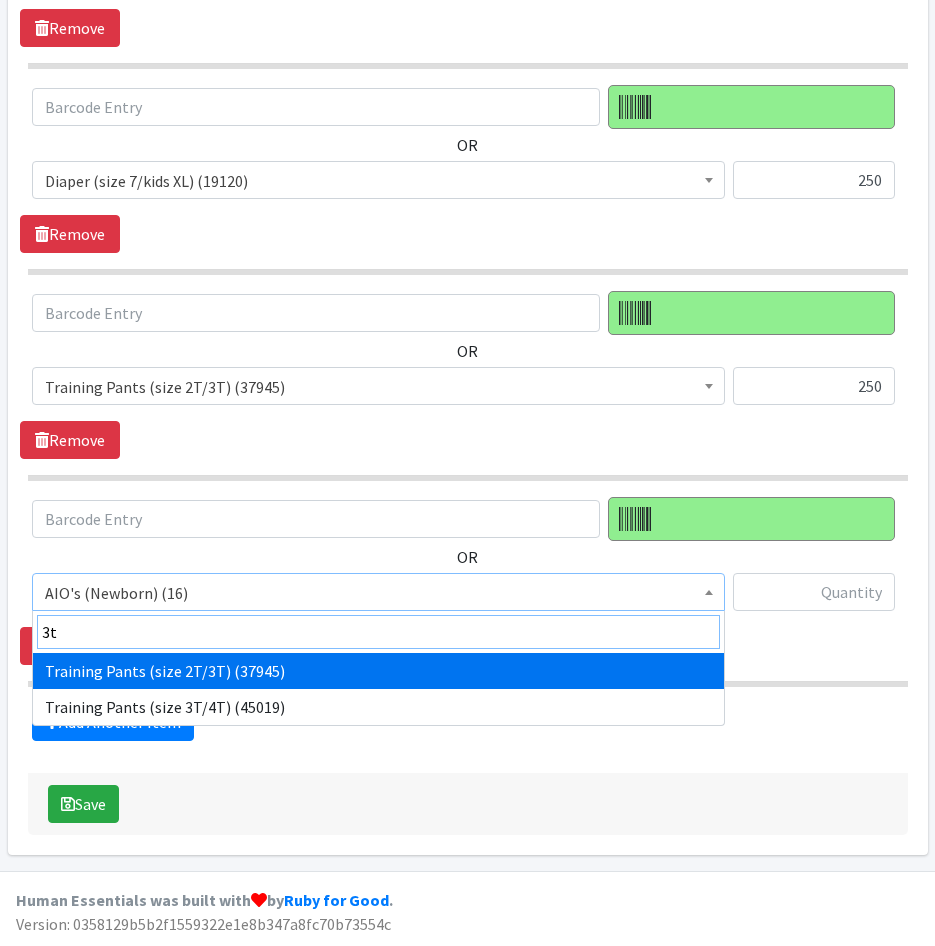 type on "3t" 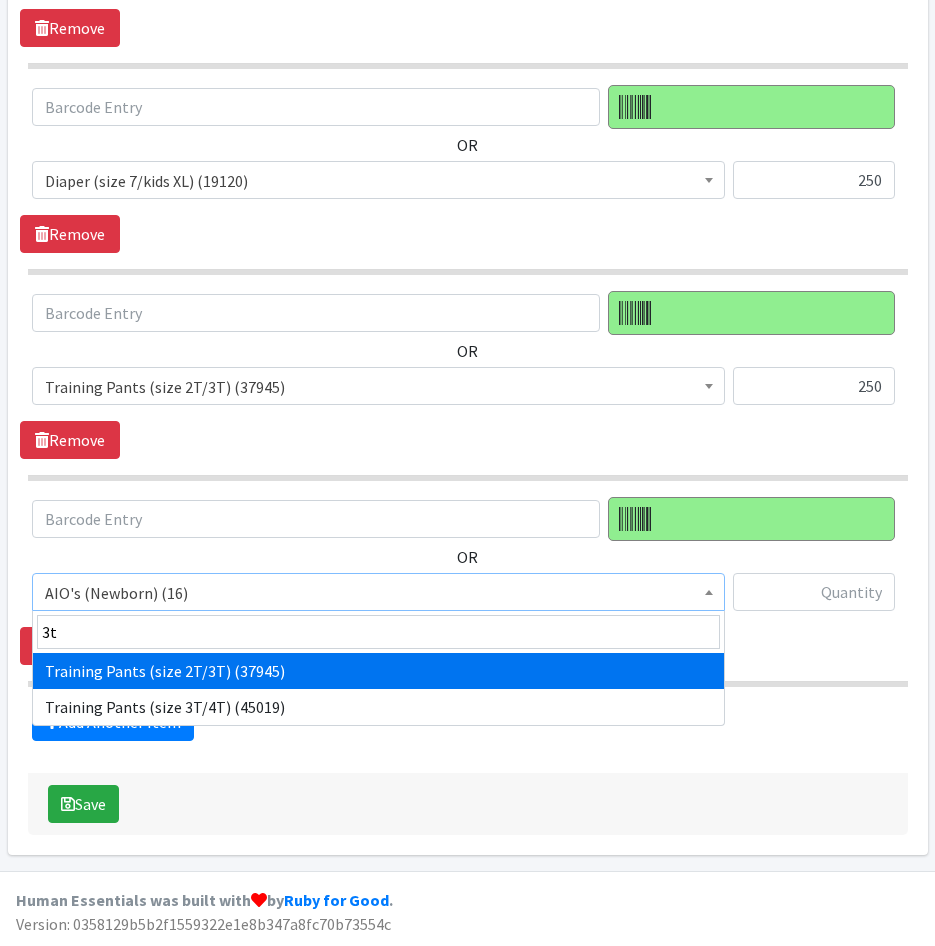 drag, startPoint x: 210, startPoint y: 700, endPoint x: 234, endPoint y: 694, distance: 24.738634 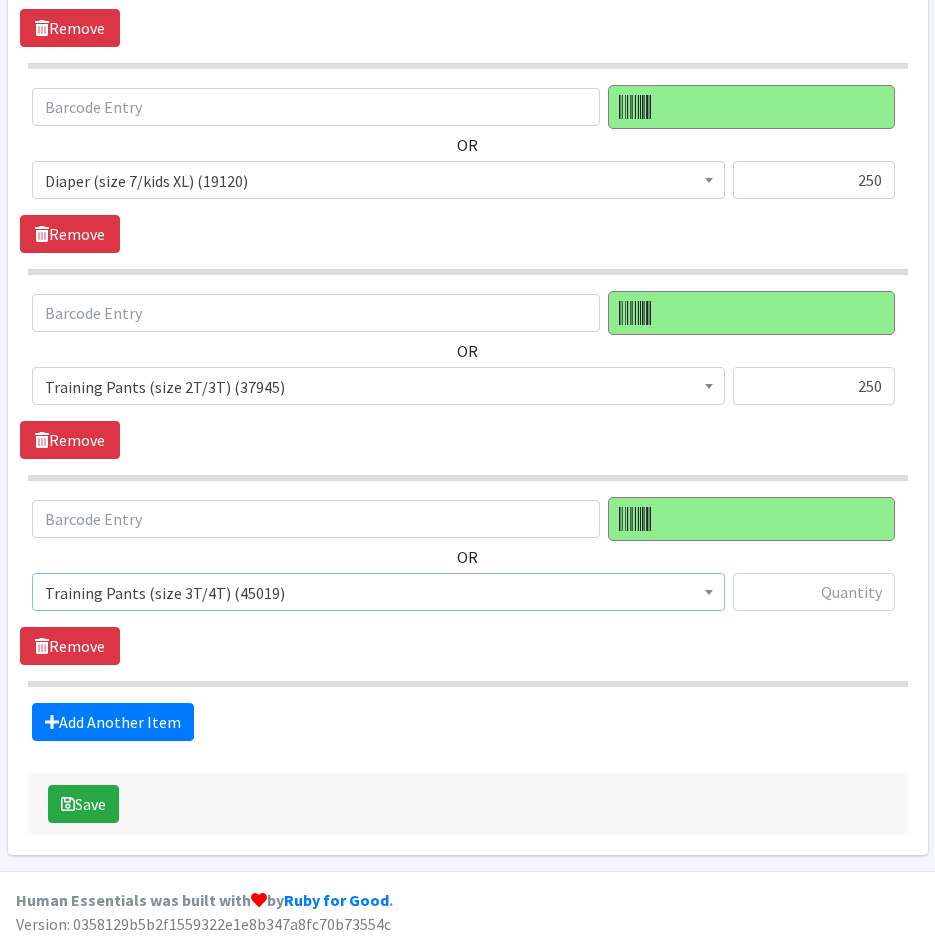 select on "5866" 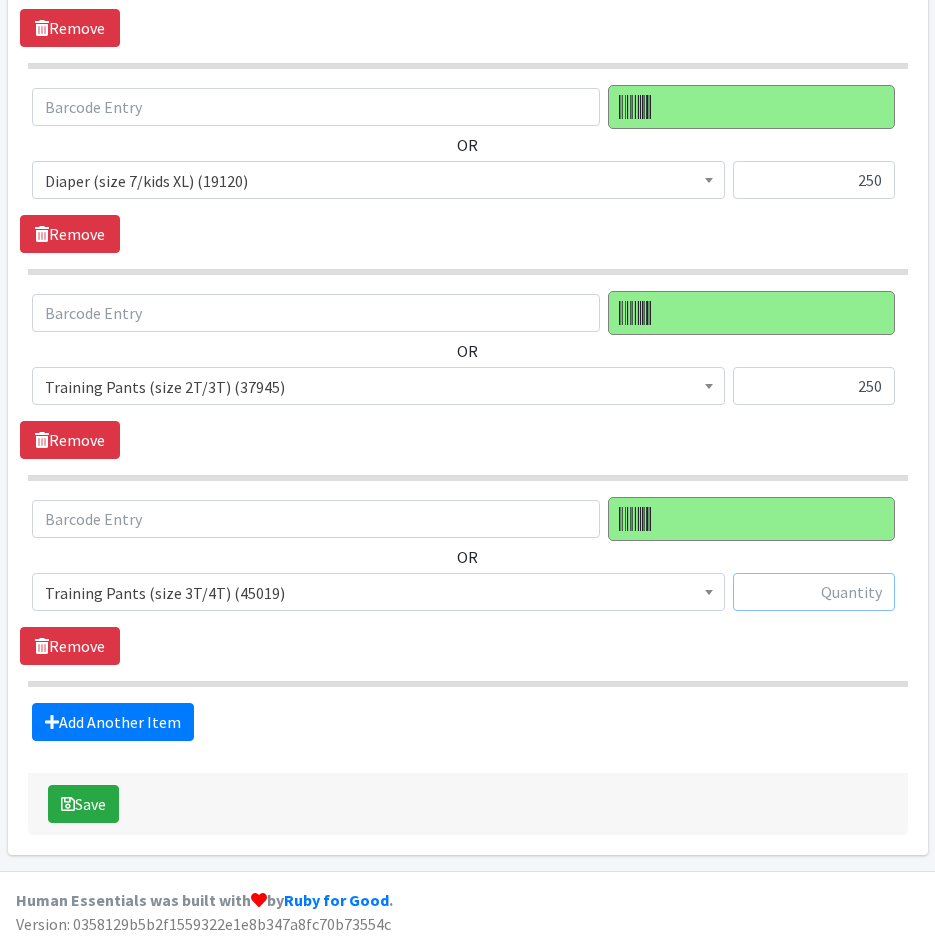 click at bounding box center (814, 592) 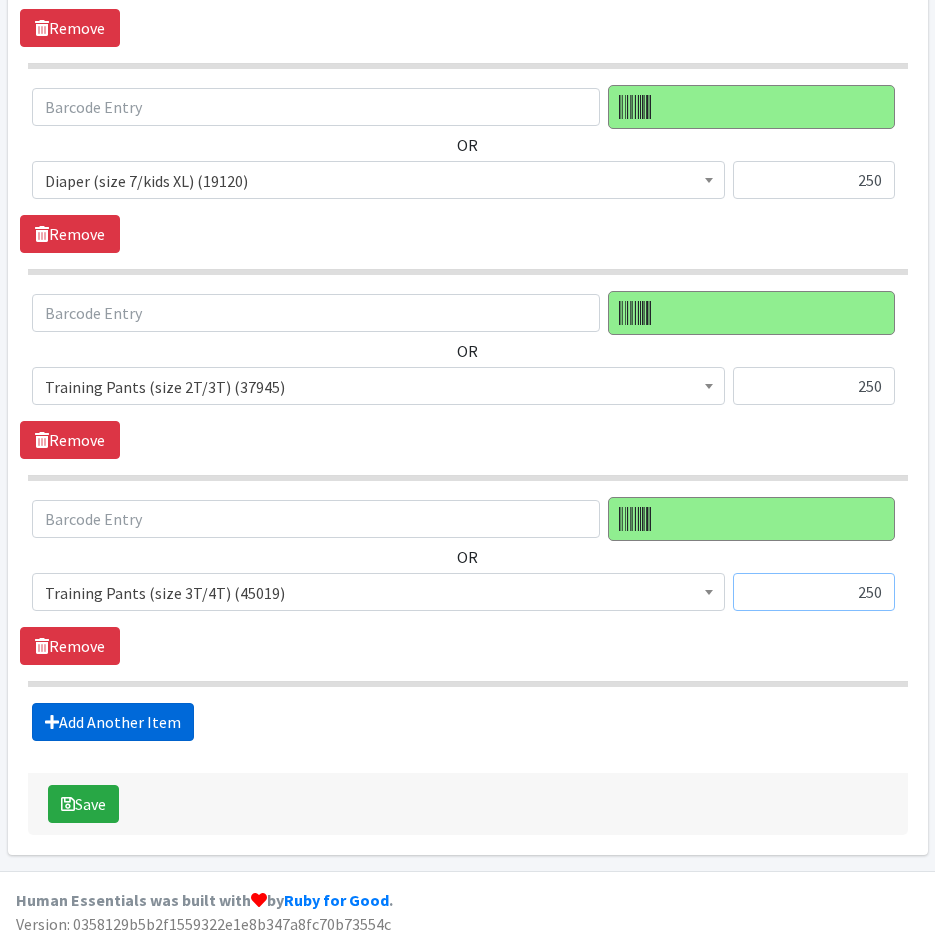 type on "250" 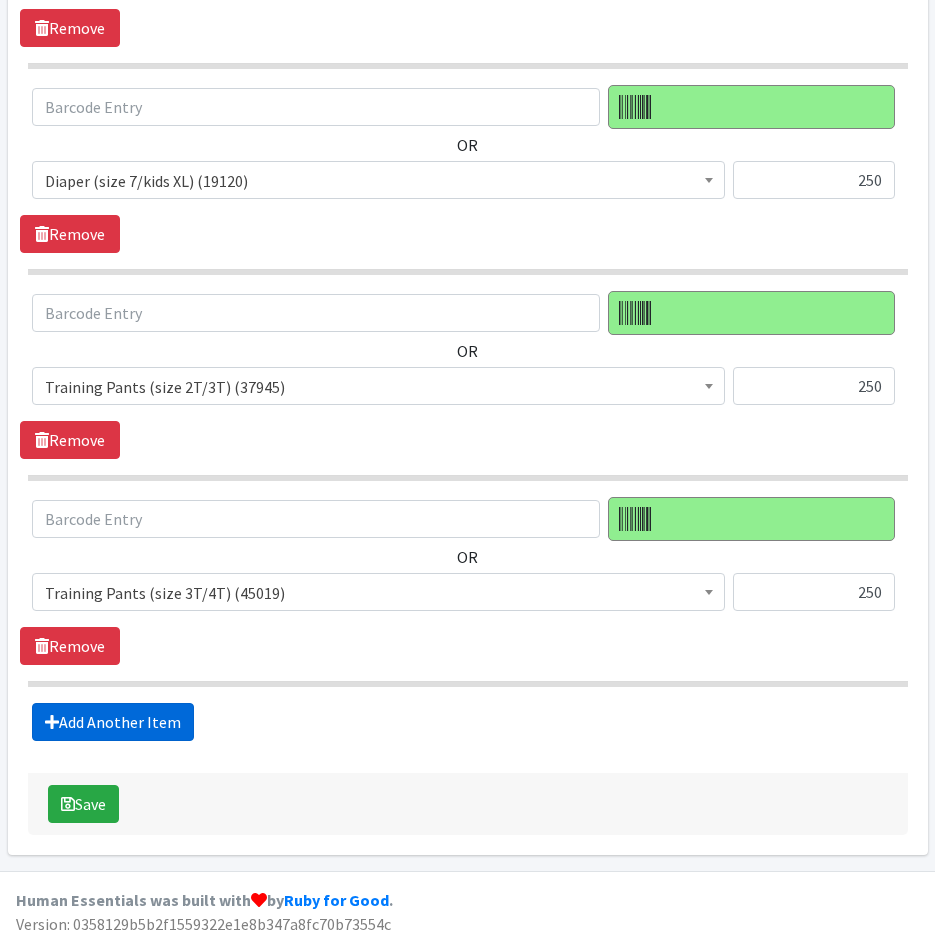click on "Add Another Item" at bounding box center [113, 722] 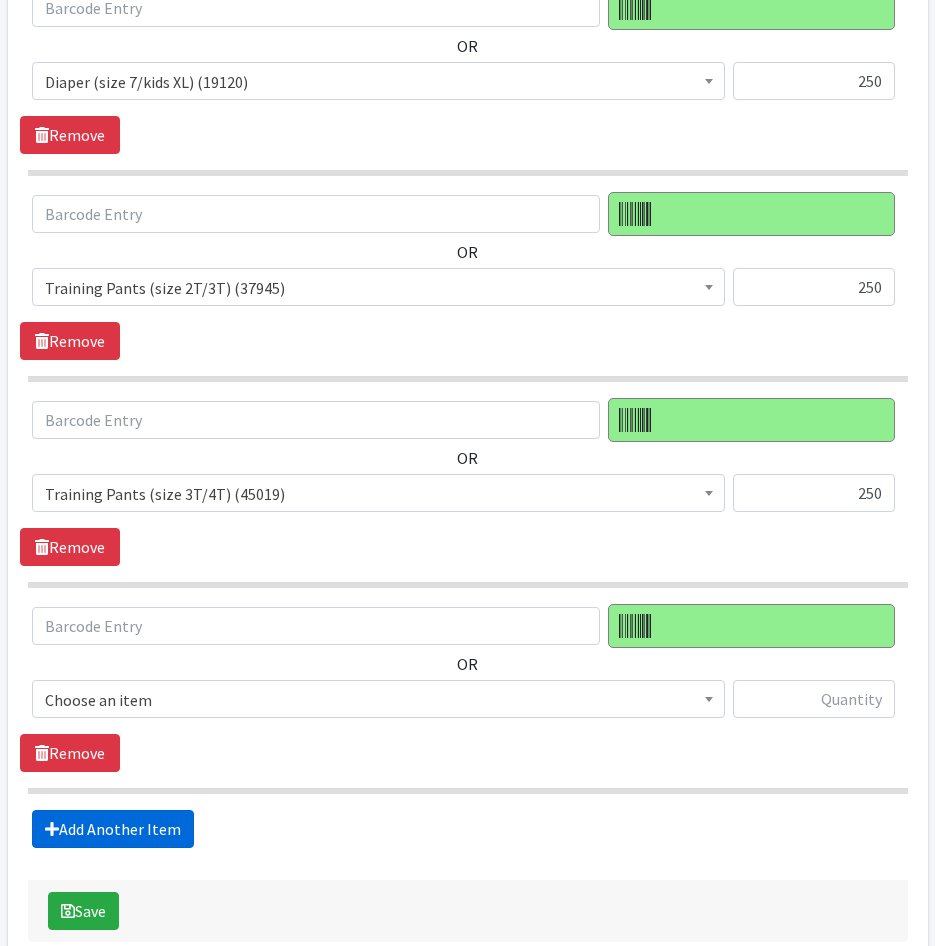 scroll, scrollTop: 1596, scrollLeft: 0, axis: vertical 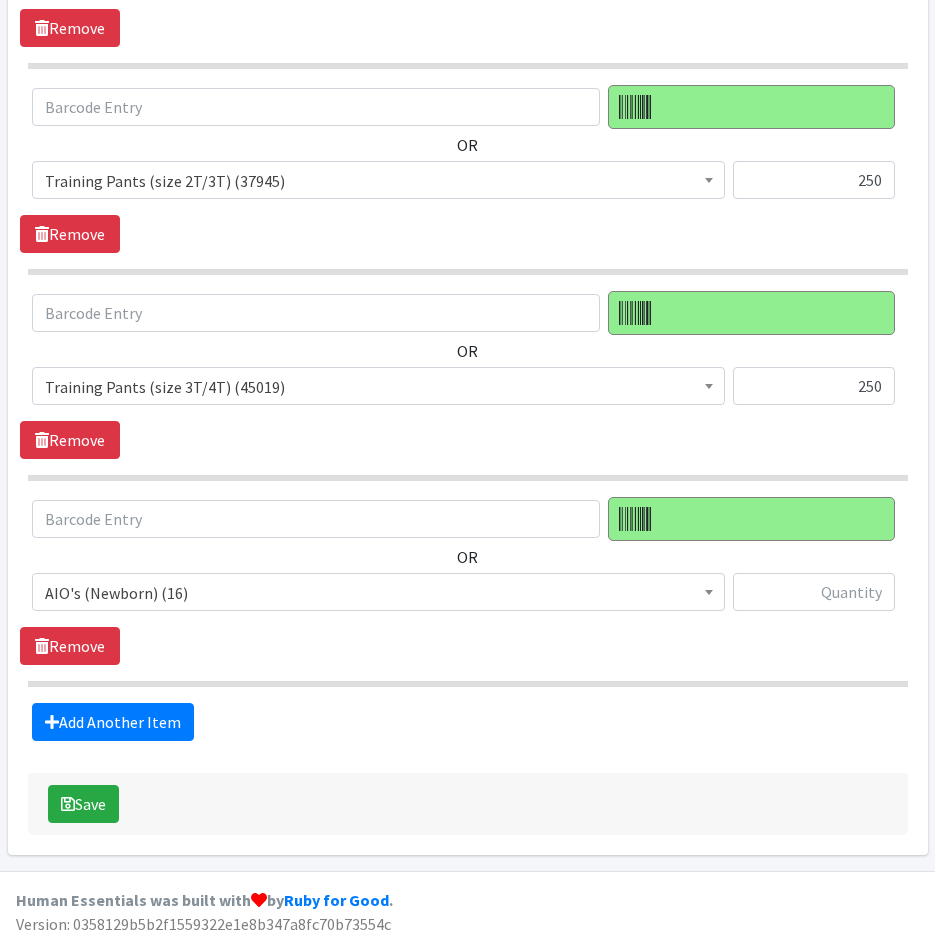 click on "AIO's (Newborn) (16)" at bounding box center (378, 593) 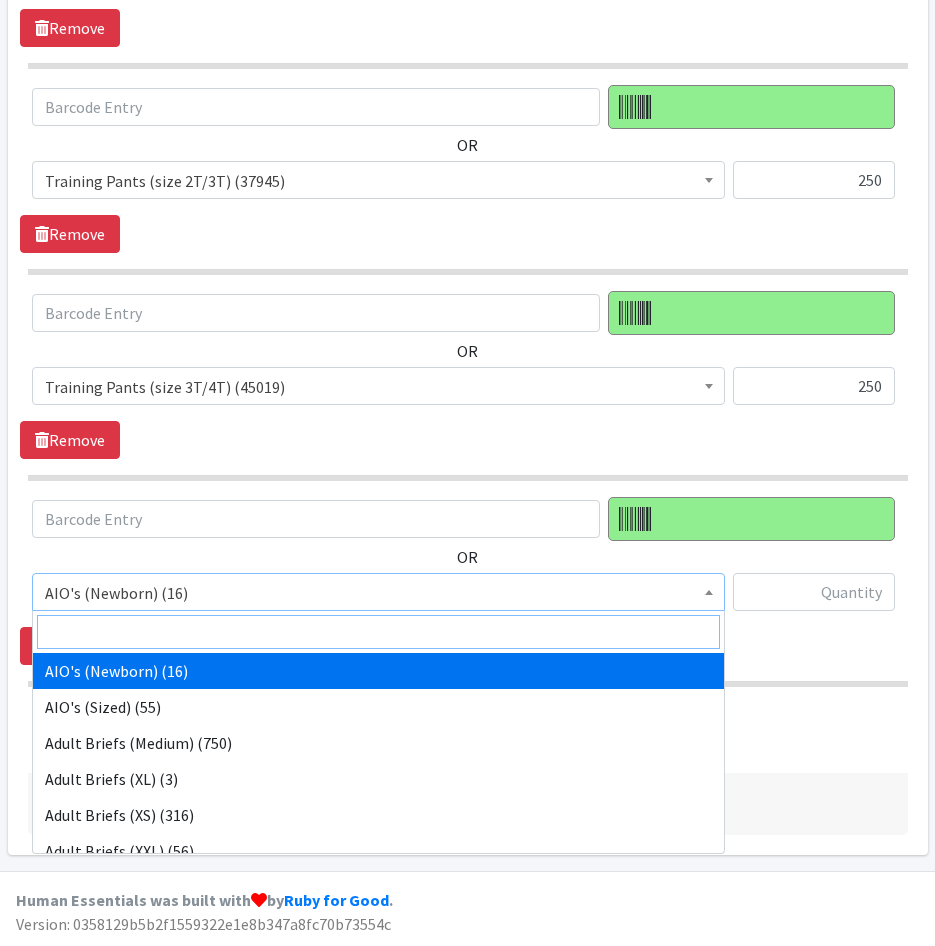 click at bounding box center (378, 632) 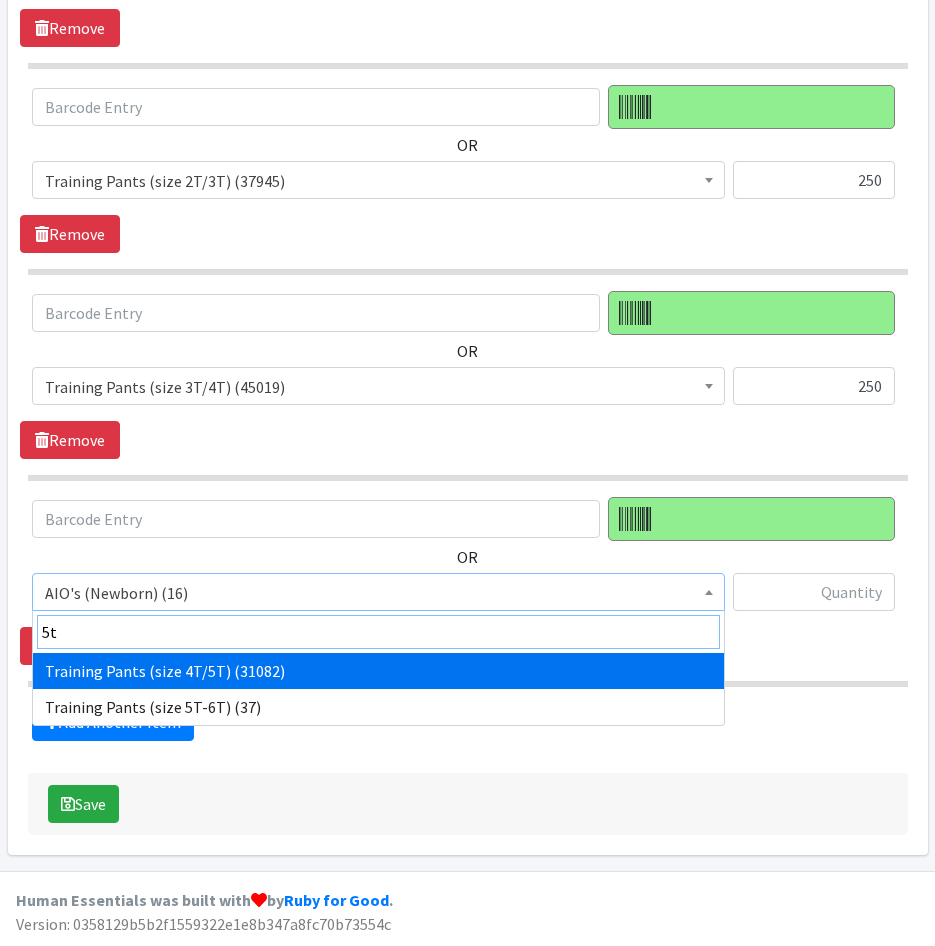 type on "5t" 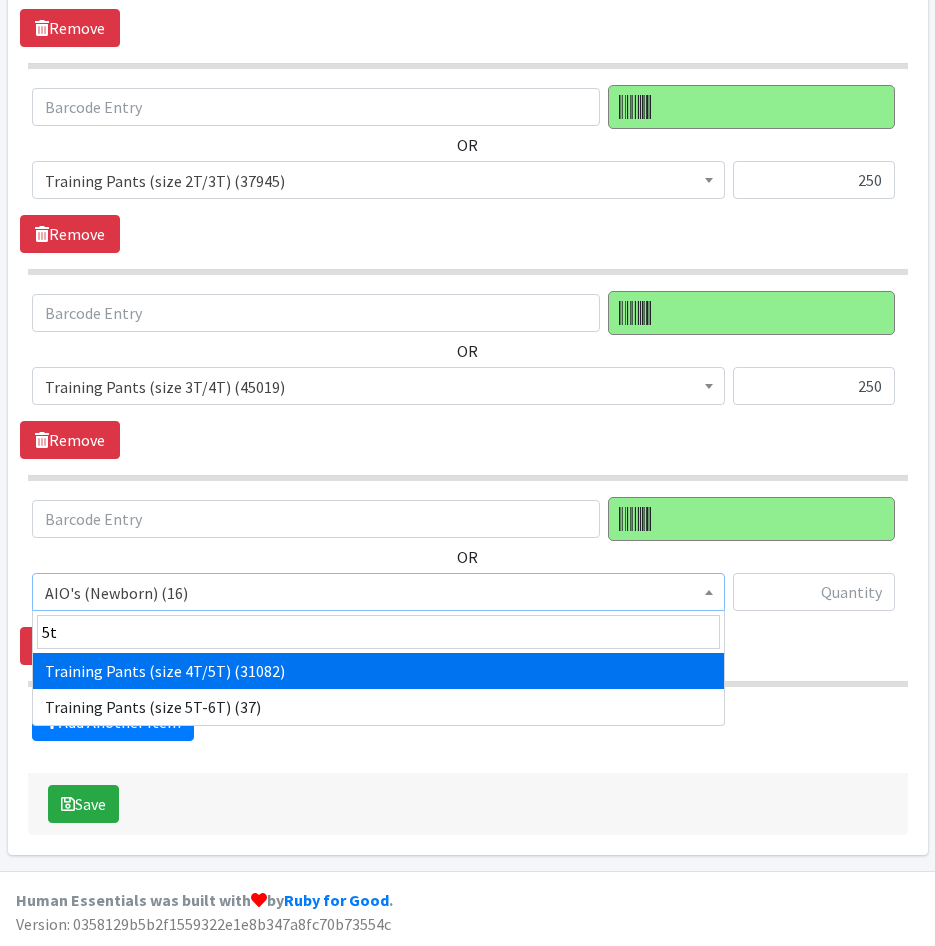 select on "5867" 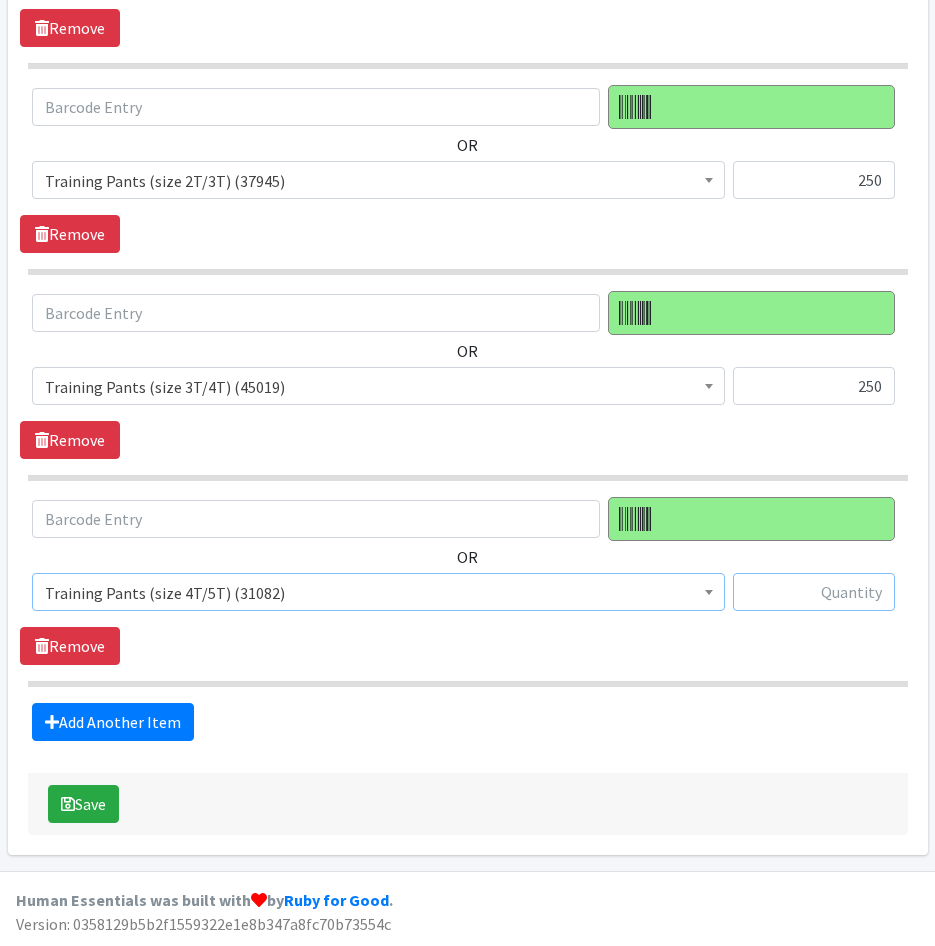 click at bounding box center [814, 592] 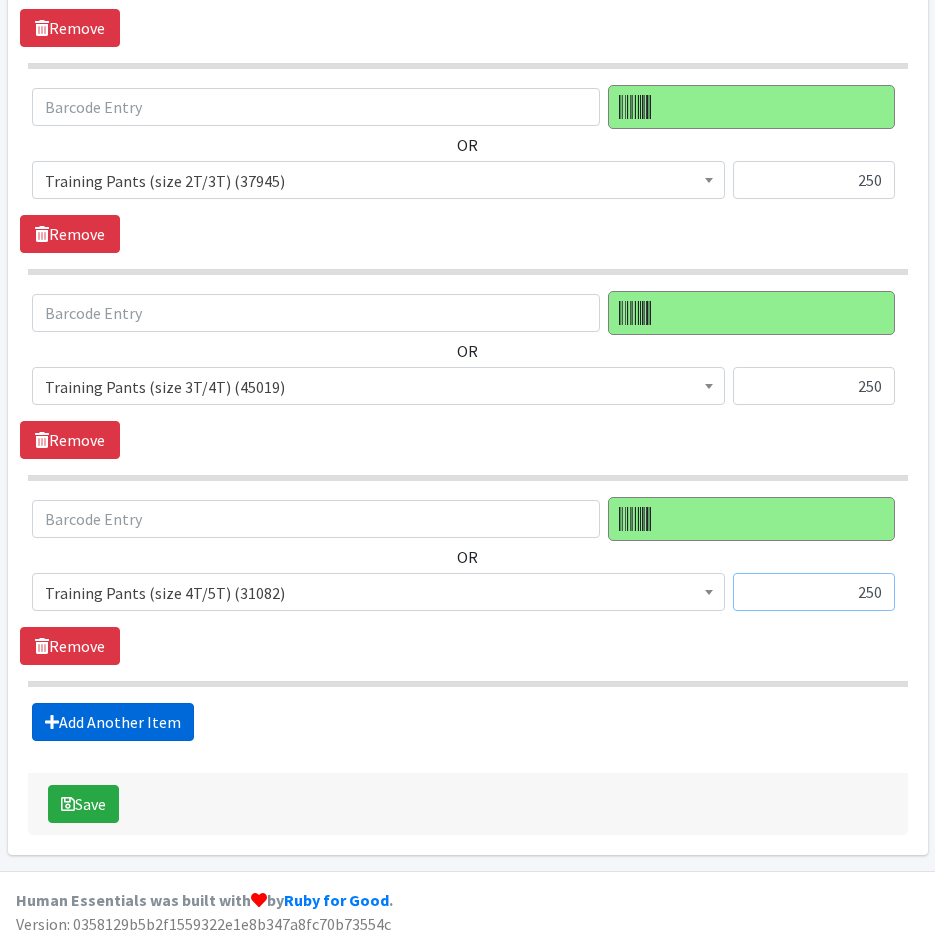 type on "250" 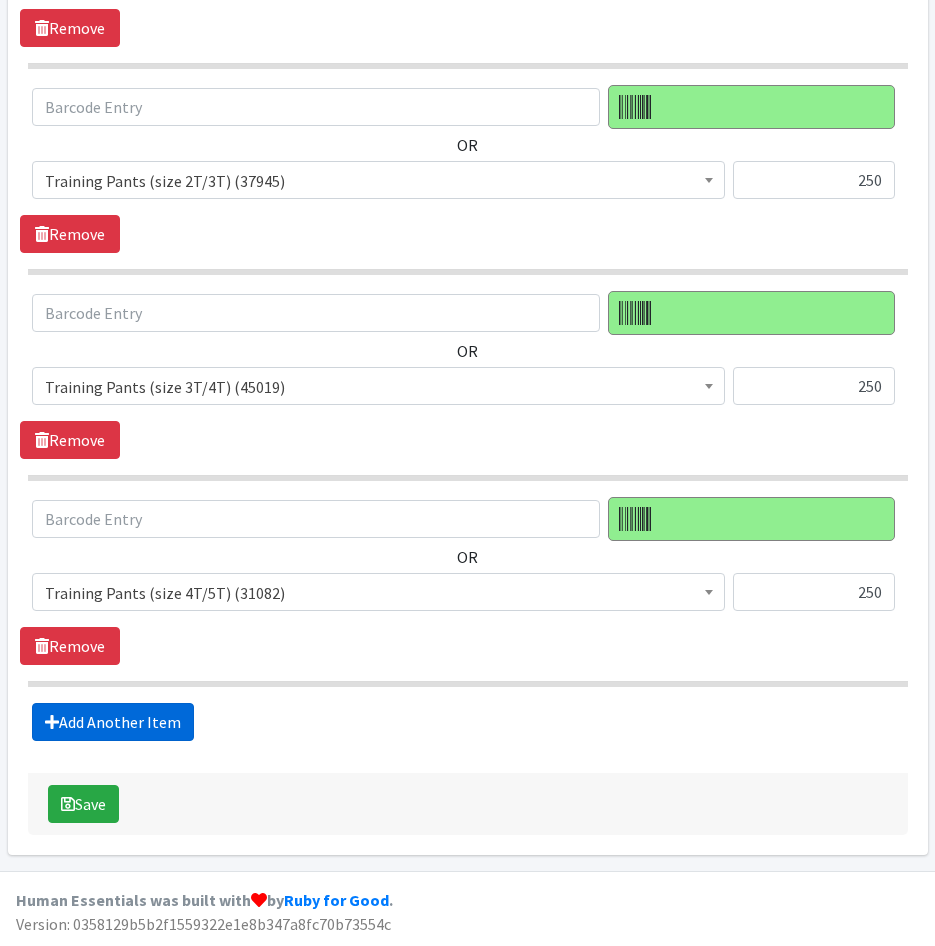 click on "Add Another Item" at bounding box center [113, 722] 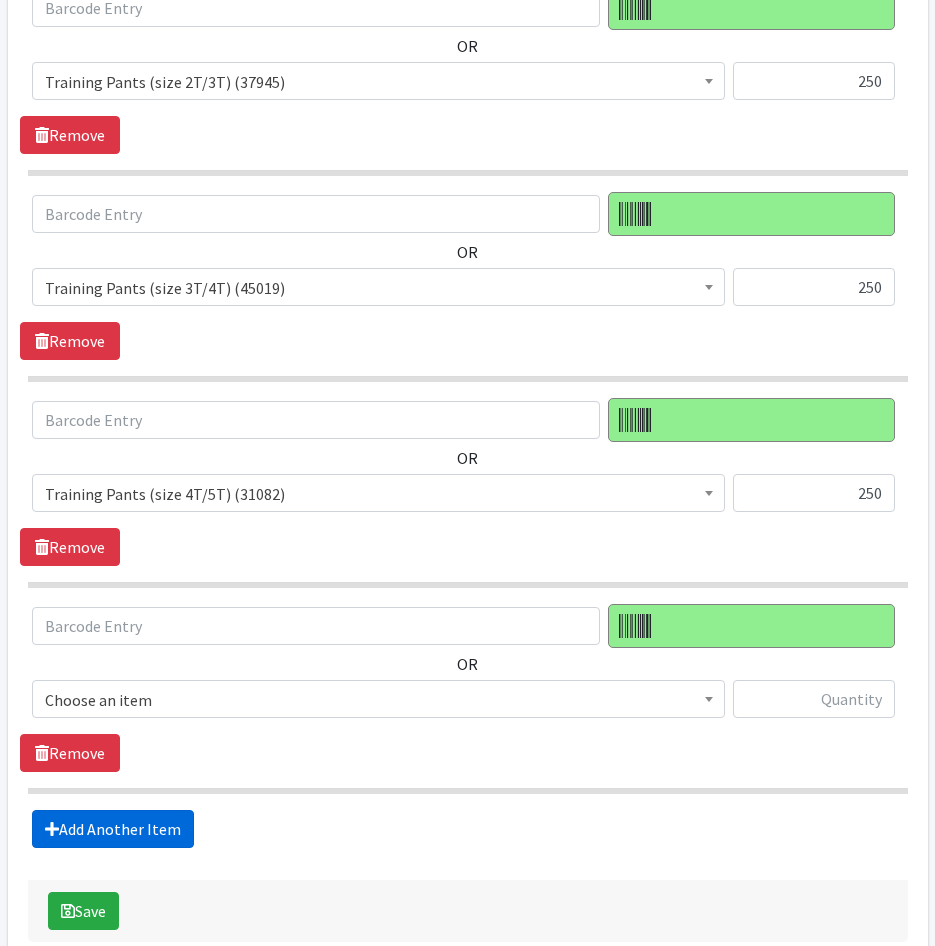 scroll, scrollTop: 1802, scrollLeft: 0, axis: vertical 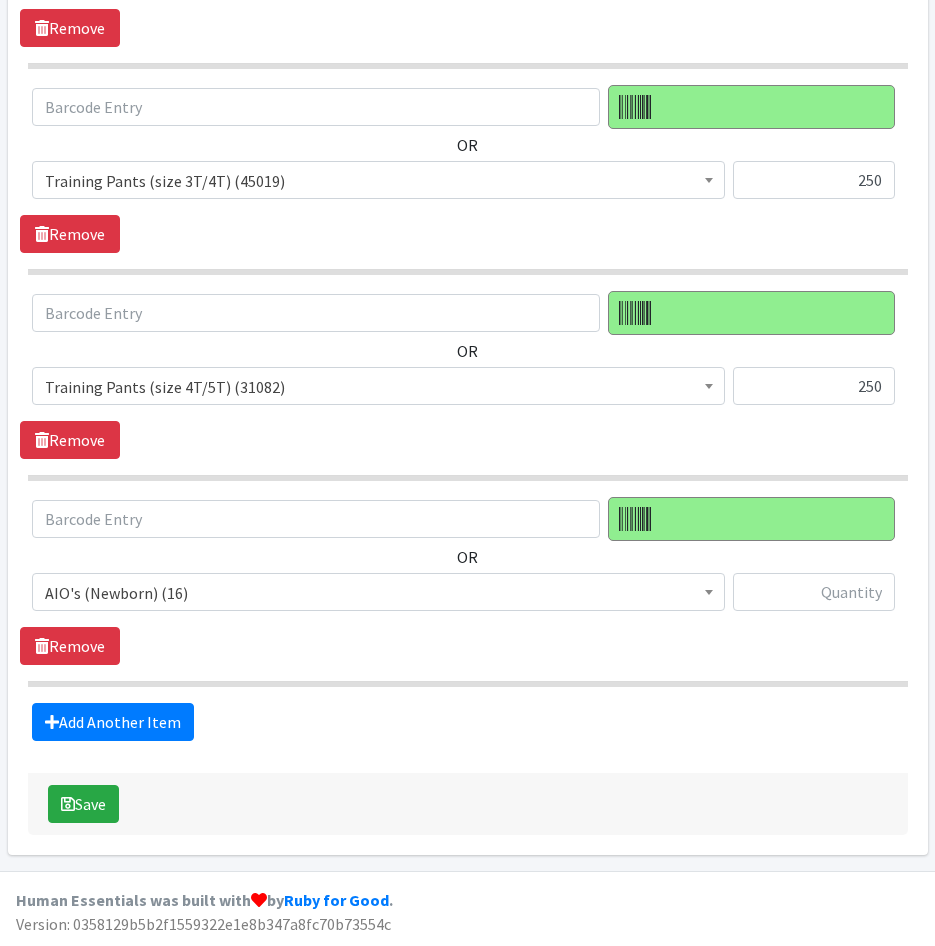 click on "AIO's (Newborn) (16)" at bounding box center (378, 593) 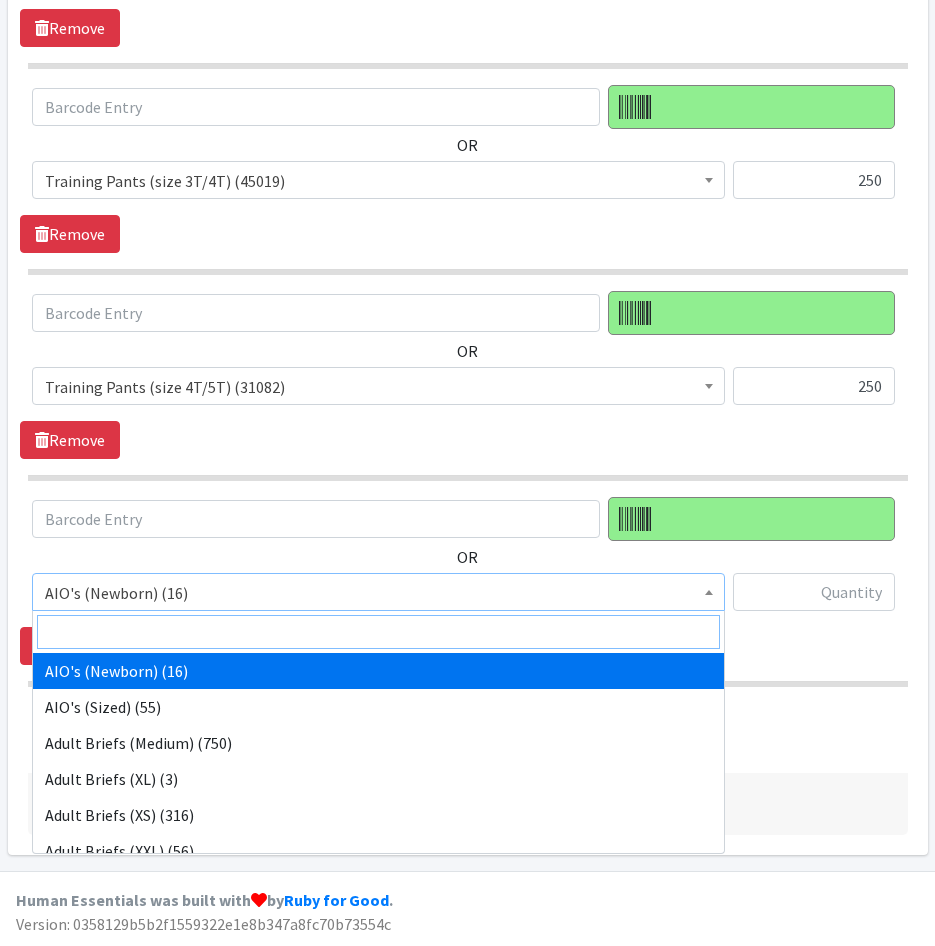 click at bounding box center (378, 632) 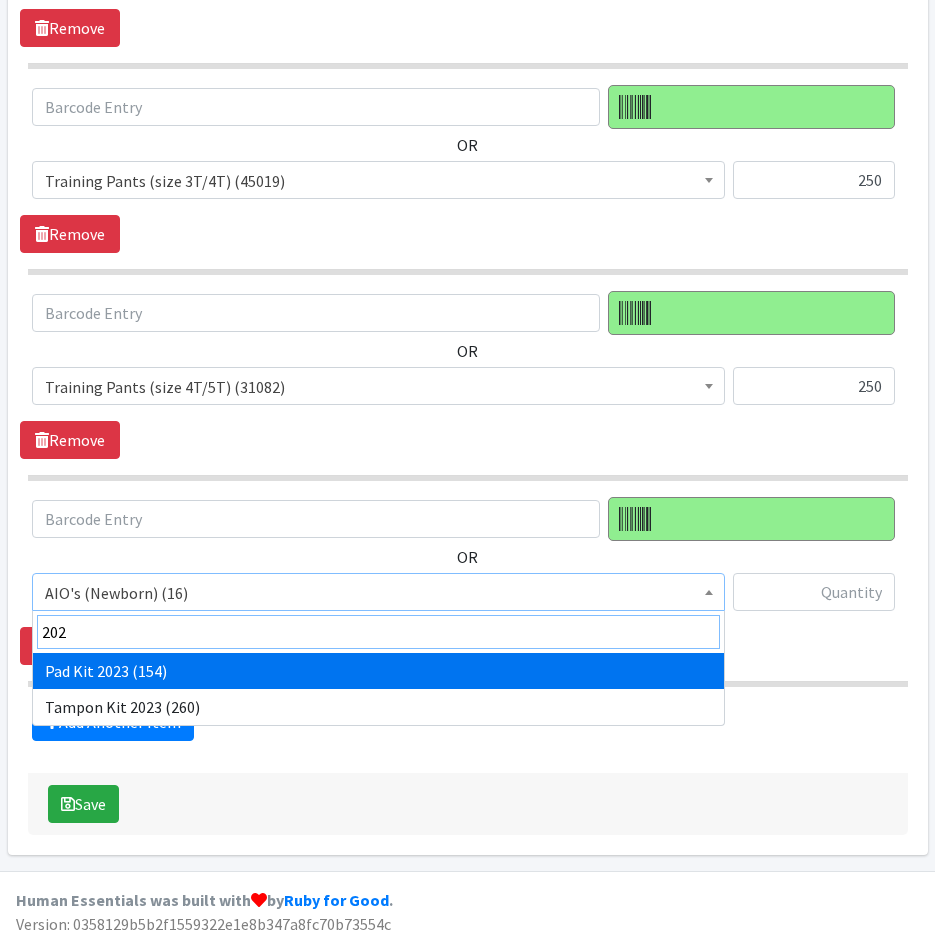 type on "202" 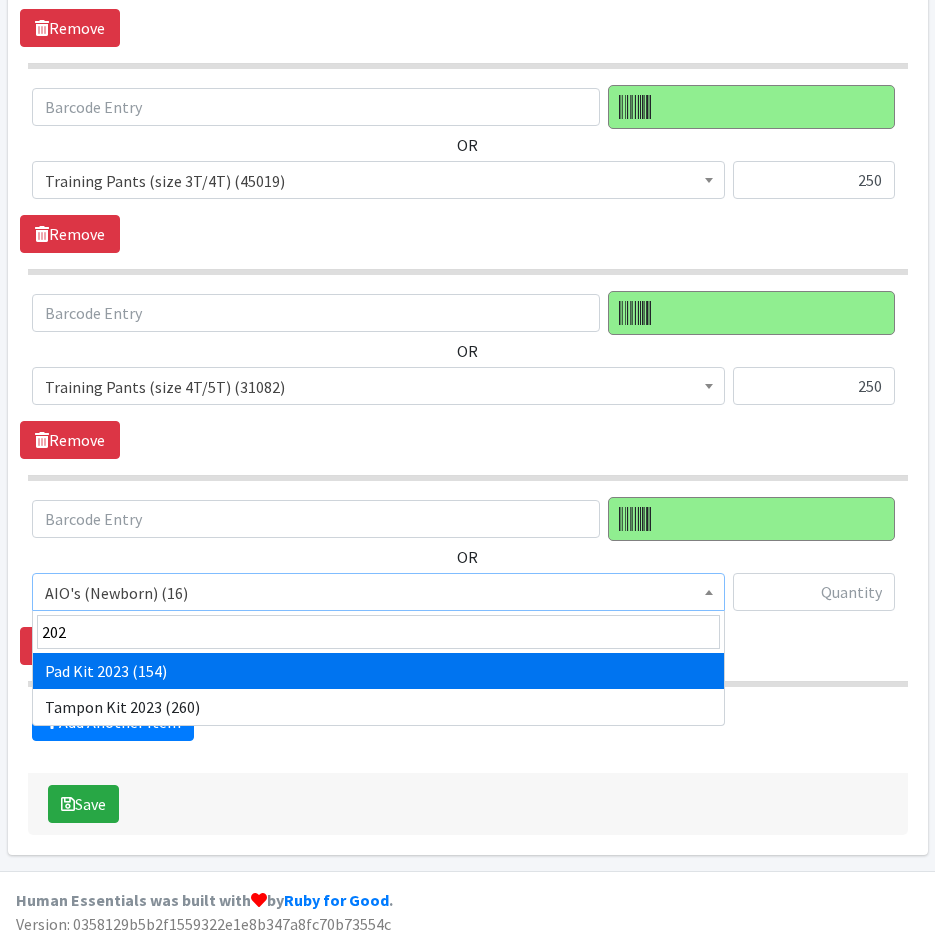 select on "12686" 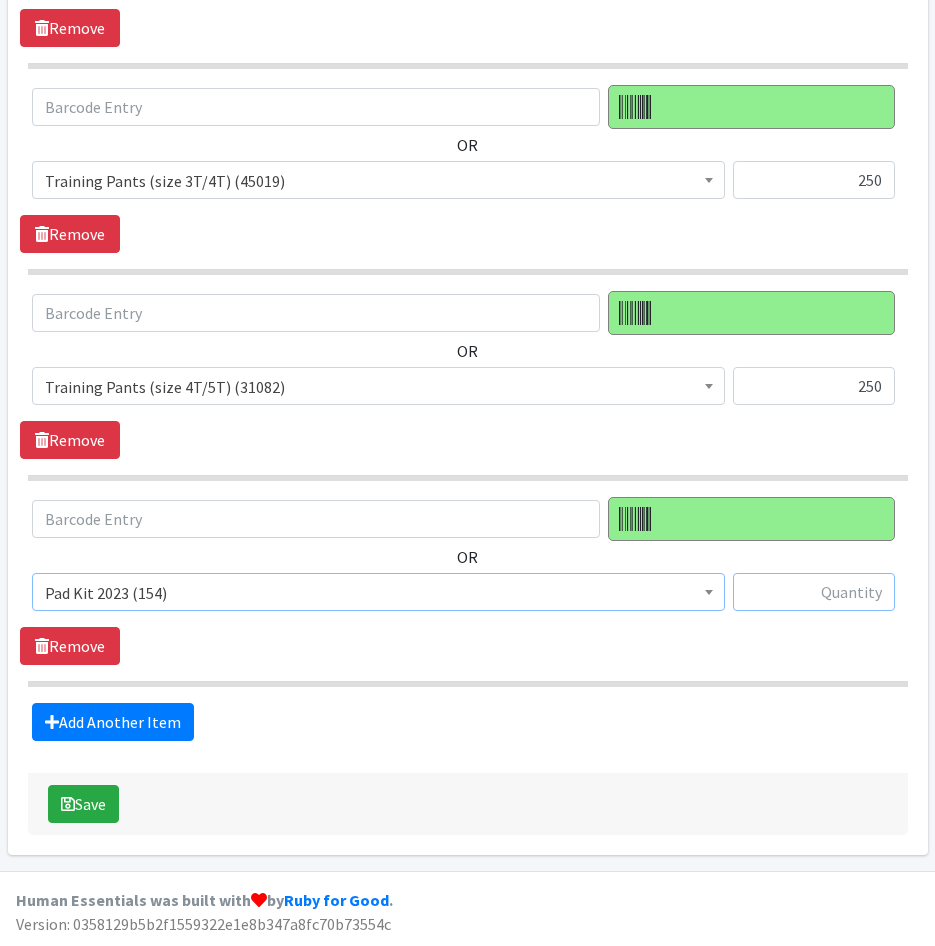 click at bounding box center (814, 592) 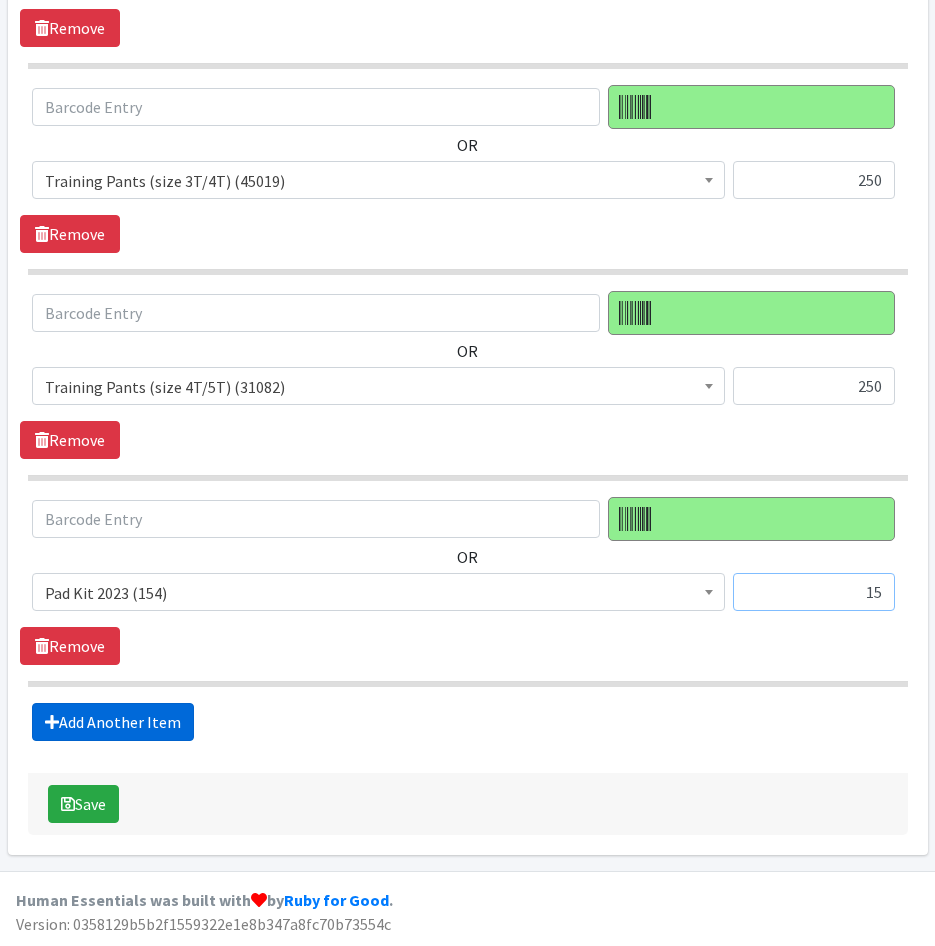 type on "15" 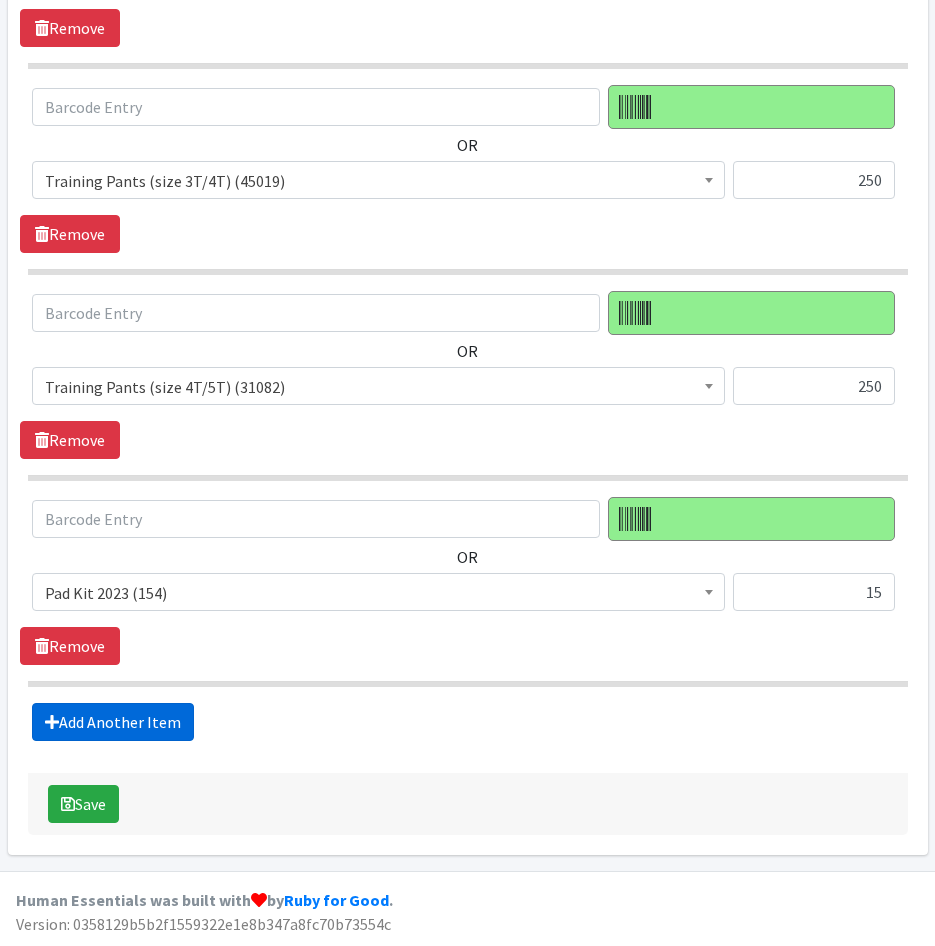 click on "Add Another Item" at bounding box center [113, 722] 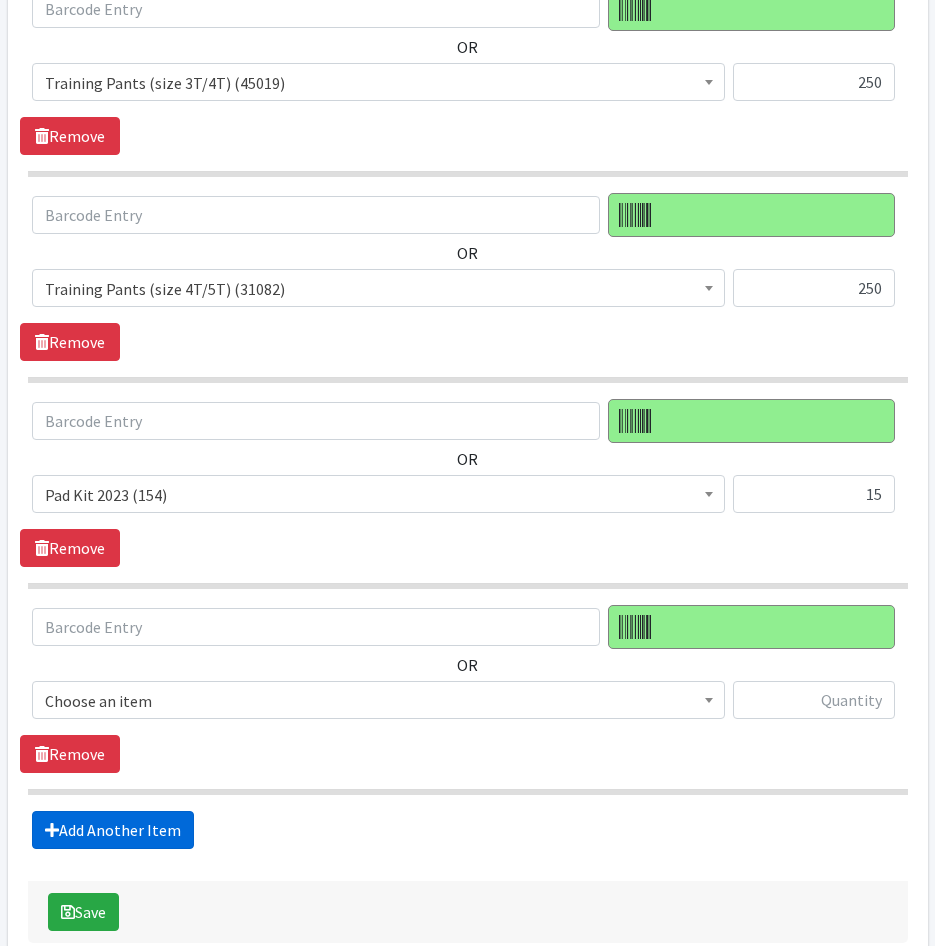 scroll, scrollTop: 2008, scrollLeft: 0, axis: vertical 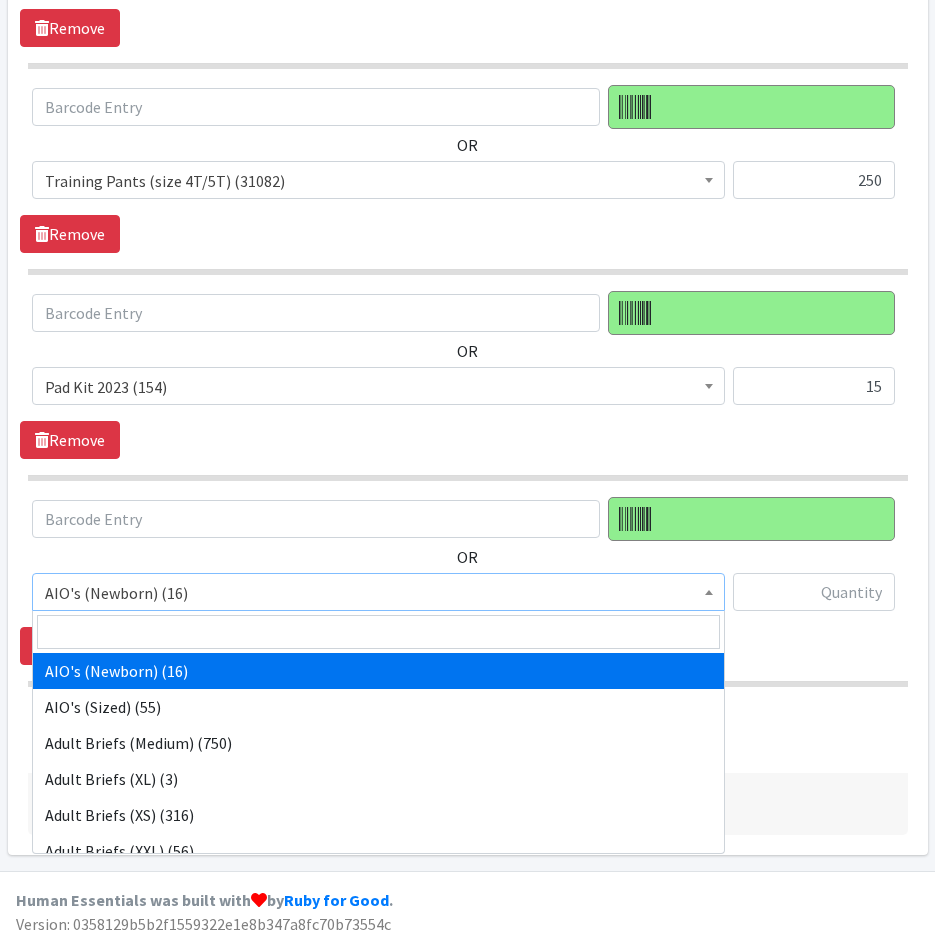 click on "AIO's (Newborn) (16)" at bounding box center (378, 593) 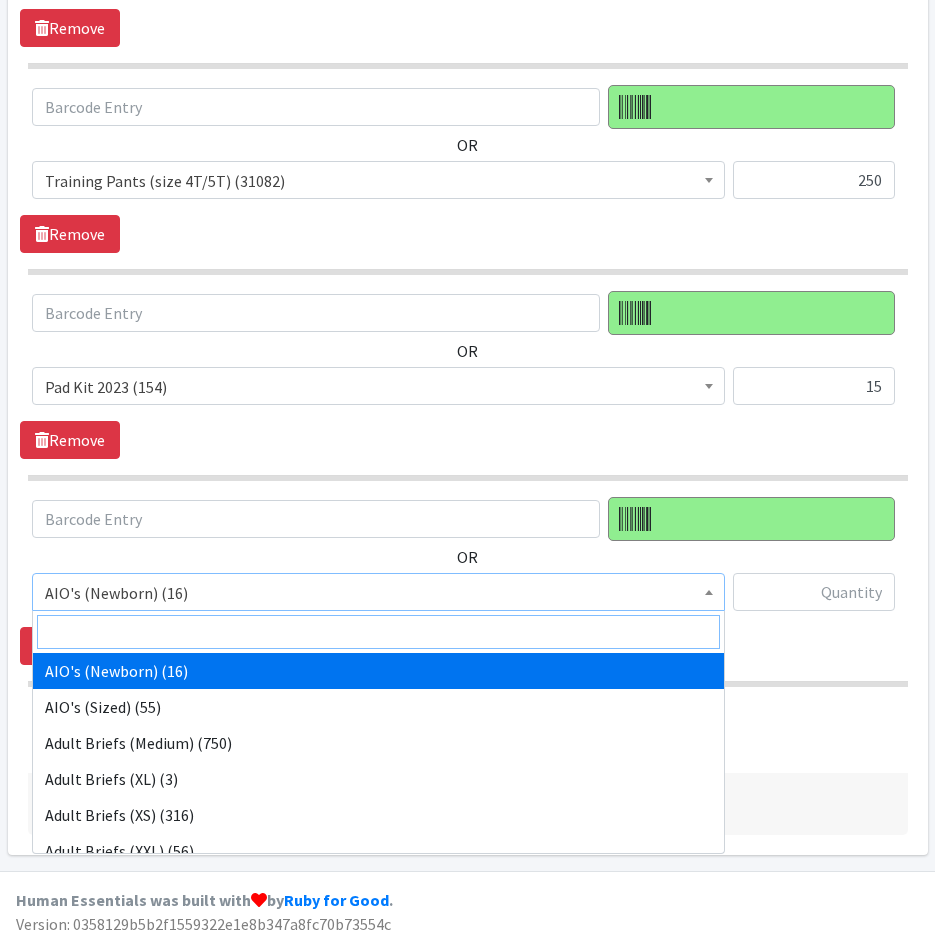 click at bounding box center [378, 632] 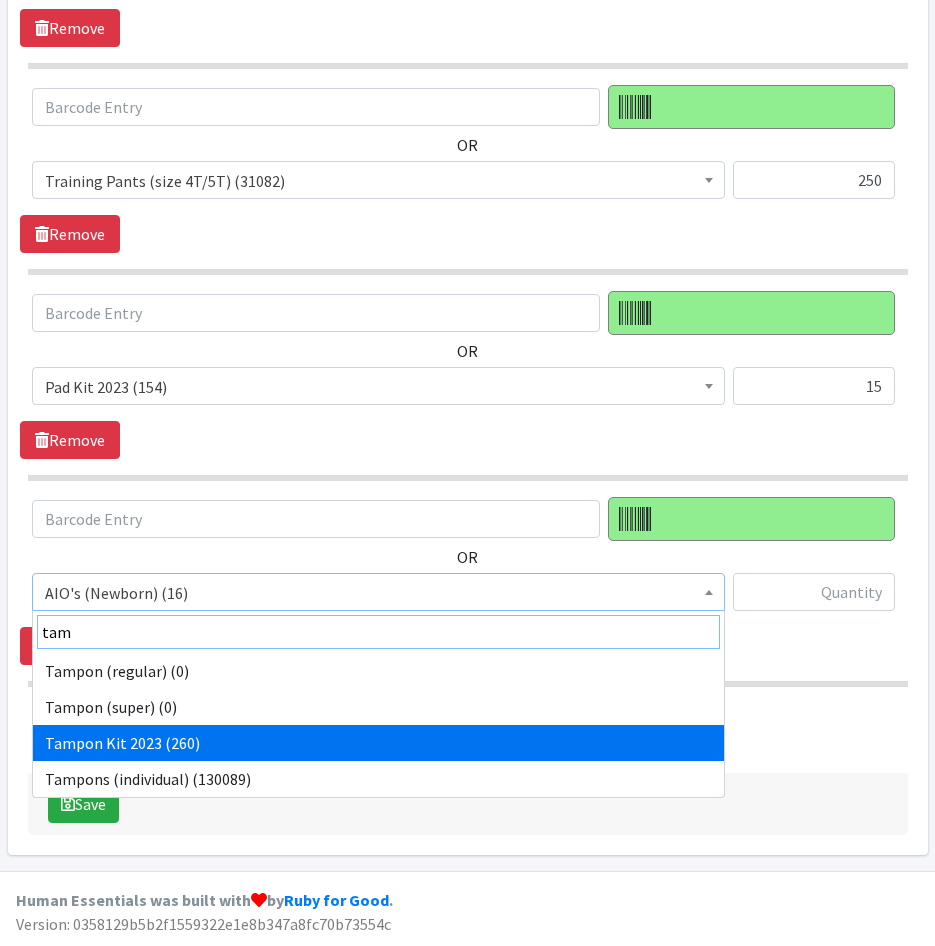 type on "tam" 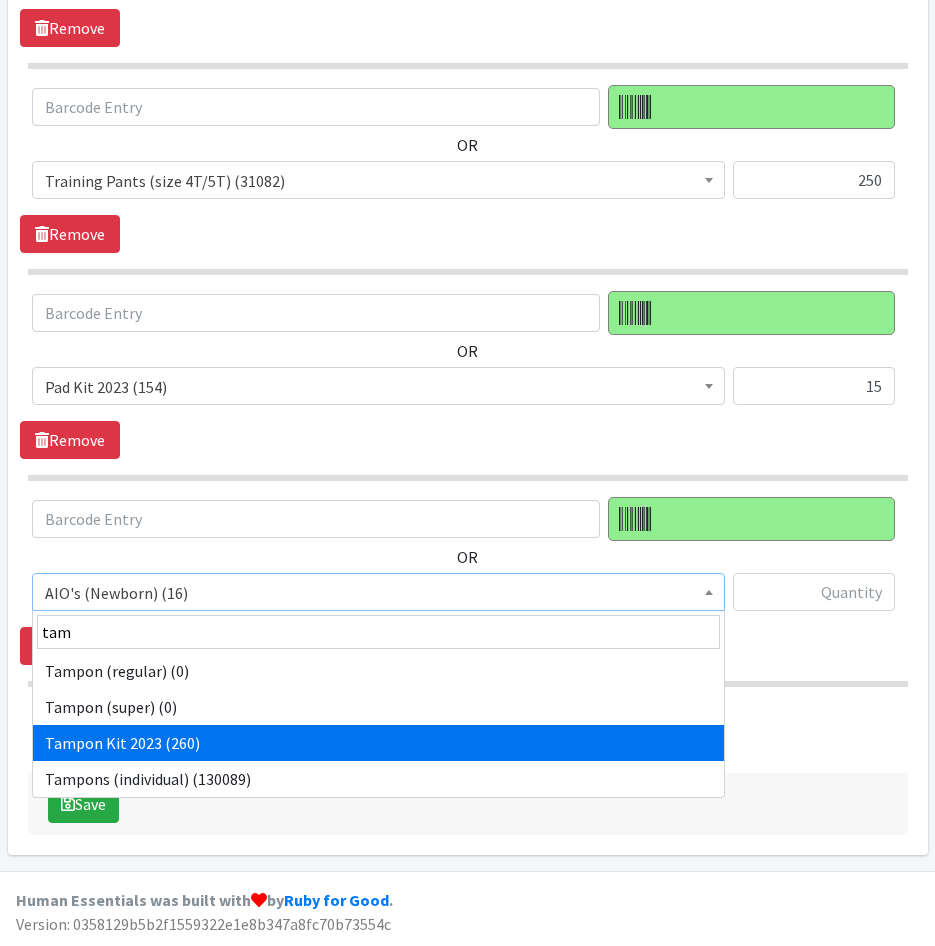 select on "12643" 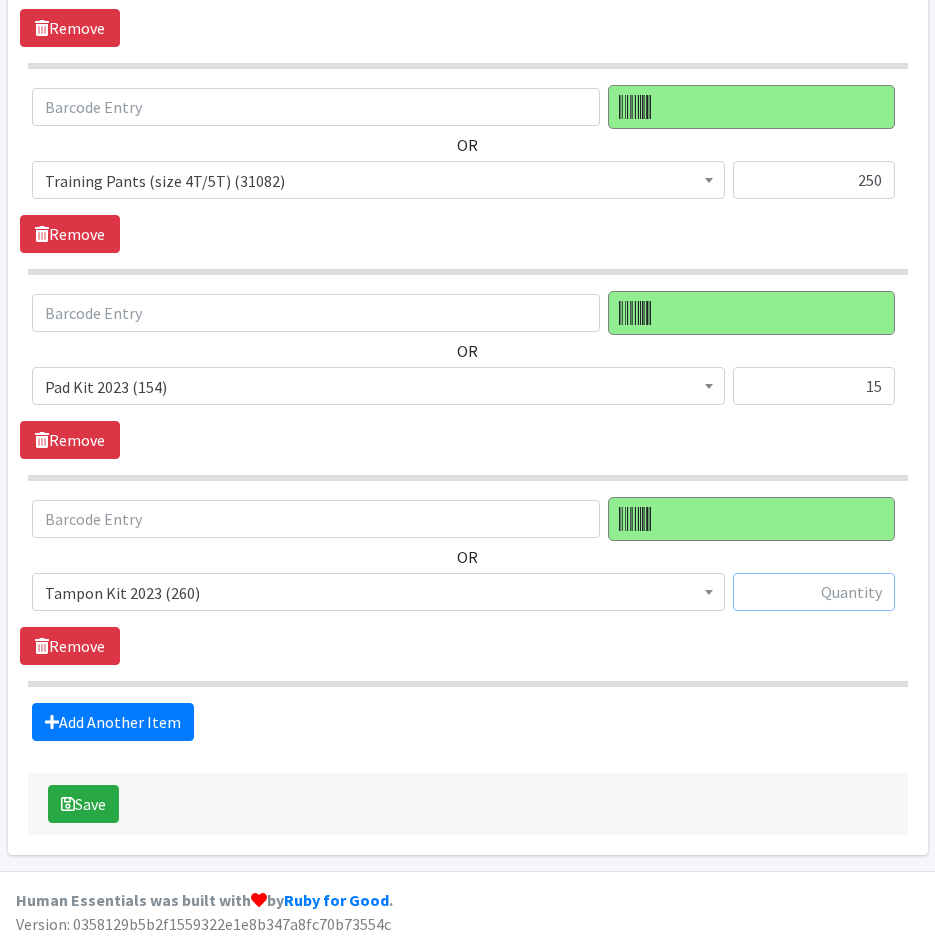 click at bounding box center (814, 592) 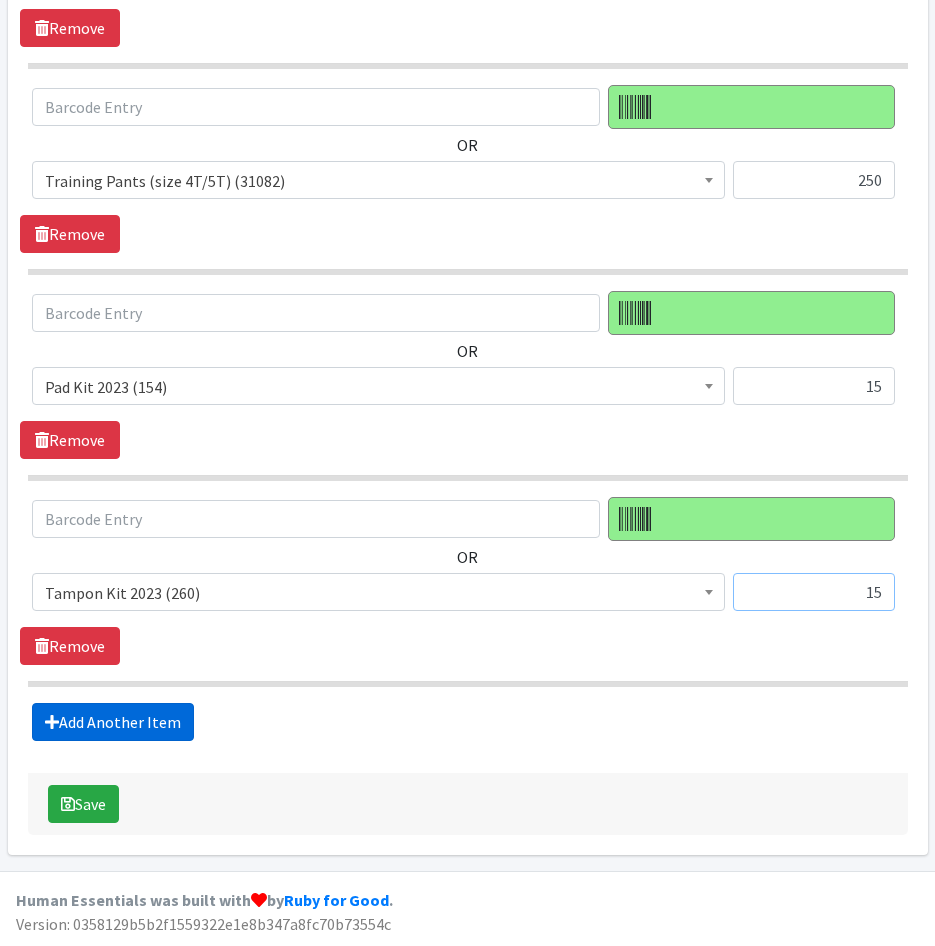 type on "15" 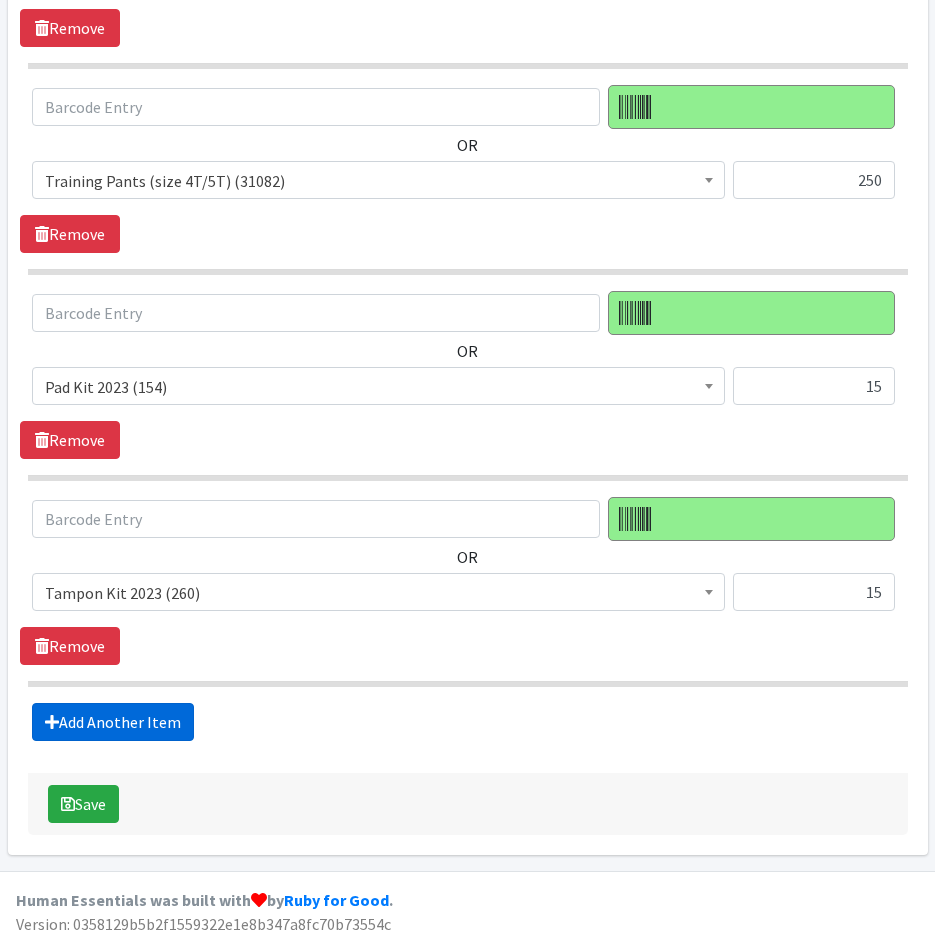 click on "Add Another Item" at bounding box center (113, 722) 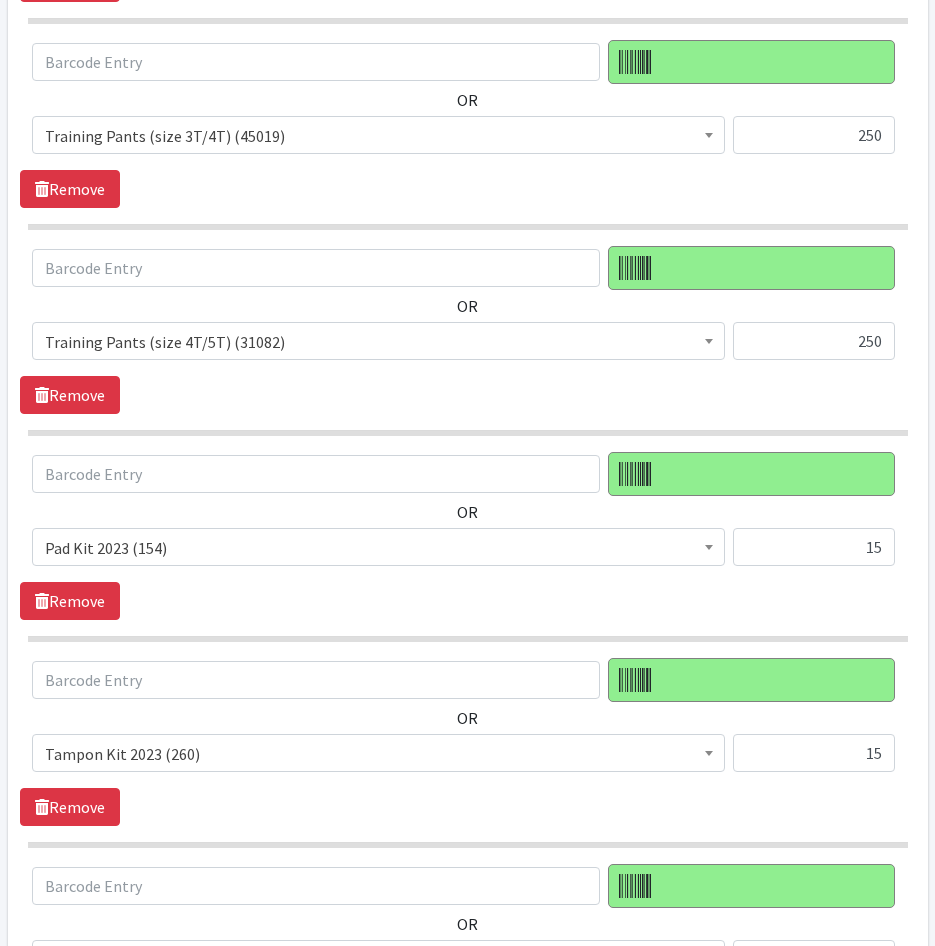 scroll, scrollTop: 1814, scrollLeft: 0, axis: vertical 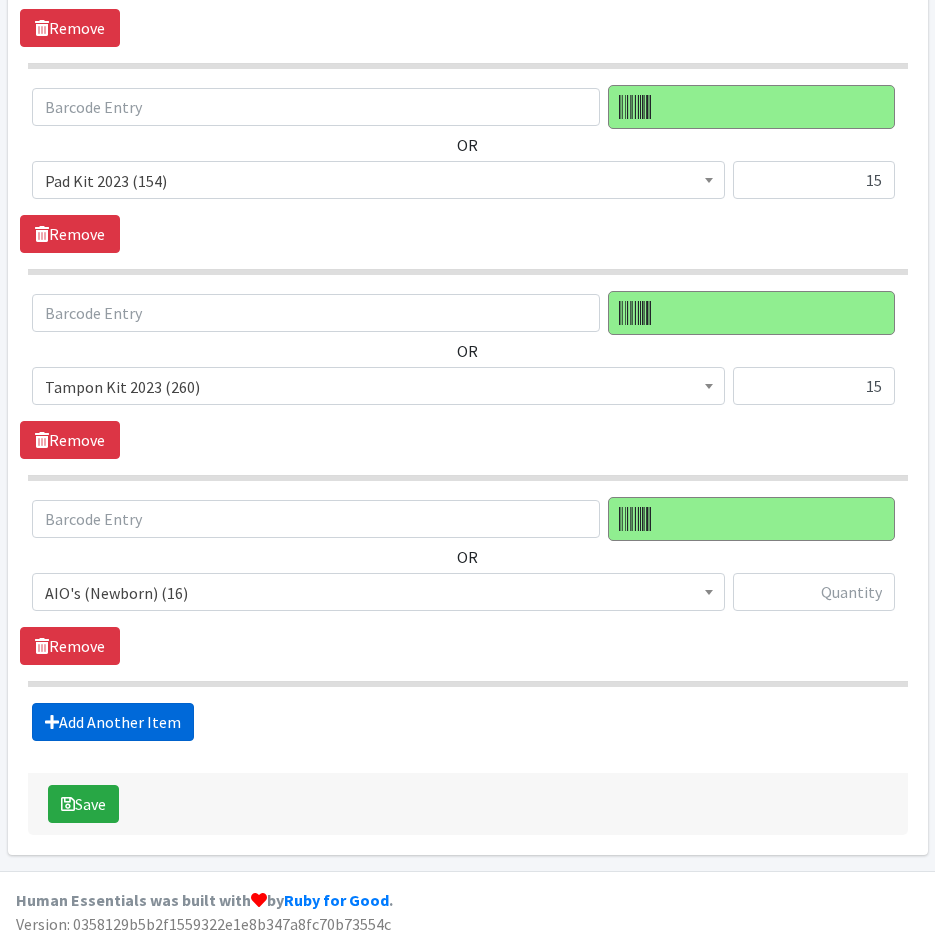 click on "Add Another Item" at bounding box center [113, 722] 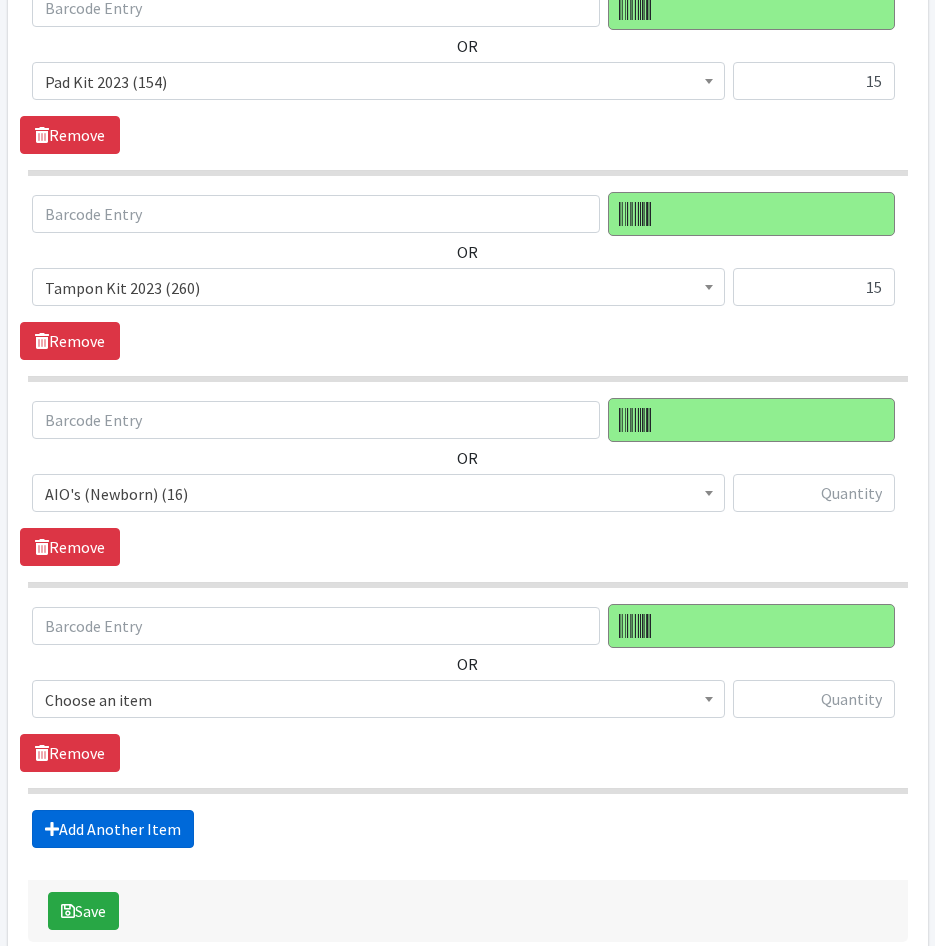 scroll, scrollTop: 2420, scrollLeft: 0, axis: vertical 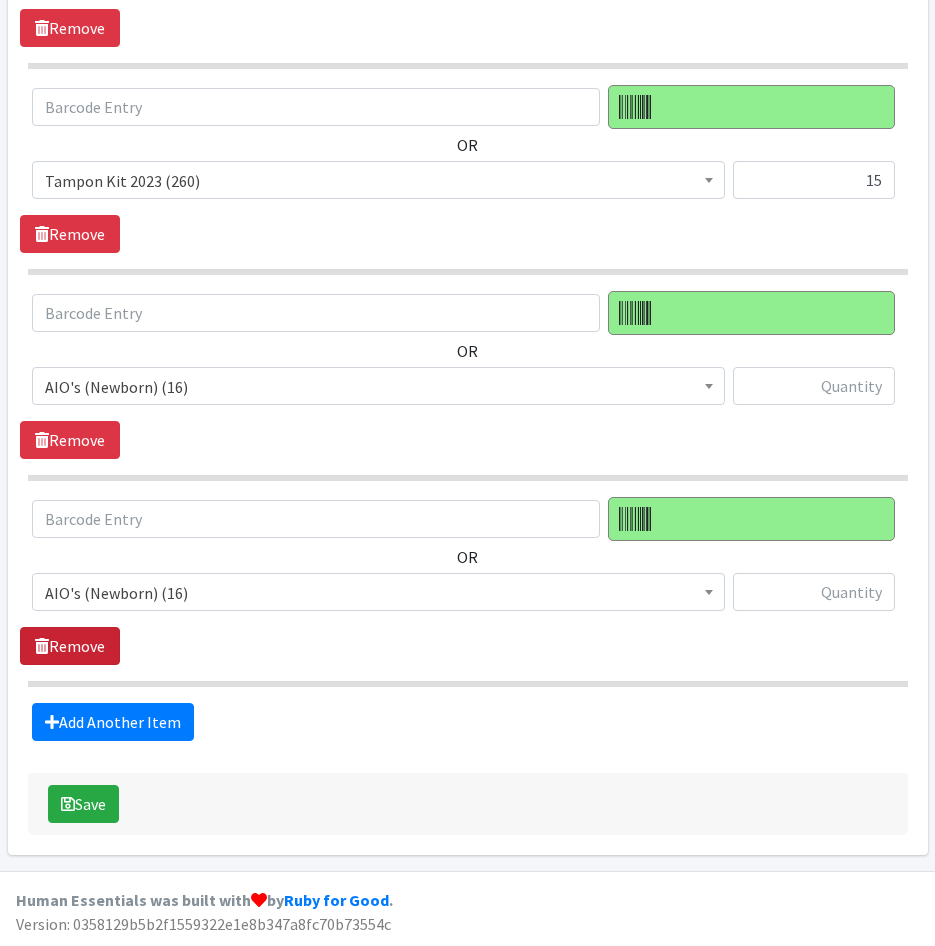 drag, startPoint x: 101, startPoint y: 652, endPoint x: 112, endPoint y: 591, distance: 61.983868 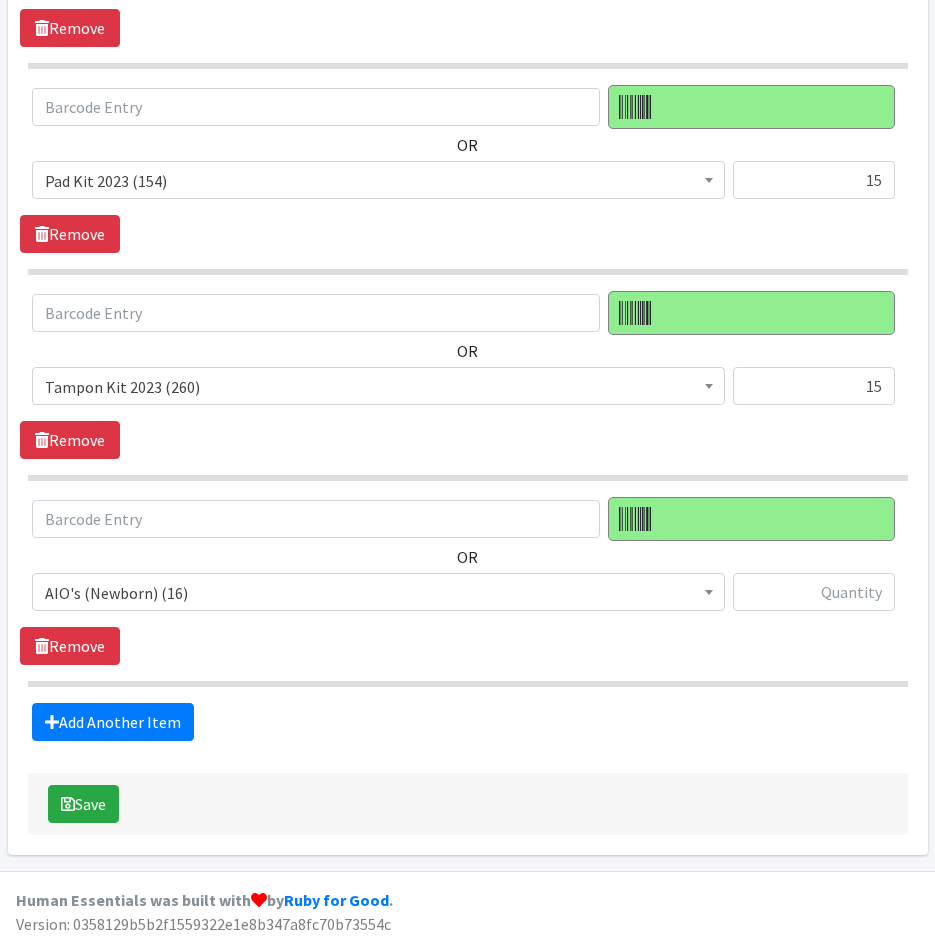 scroll, scrollTop: 2214, scrollLeft: 0, axis: vertical 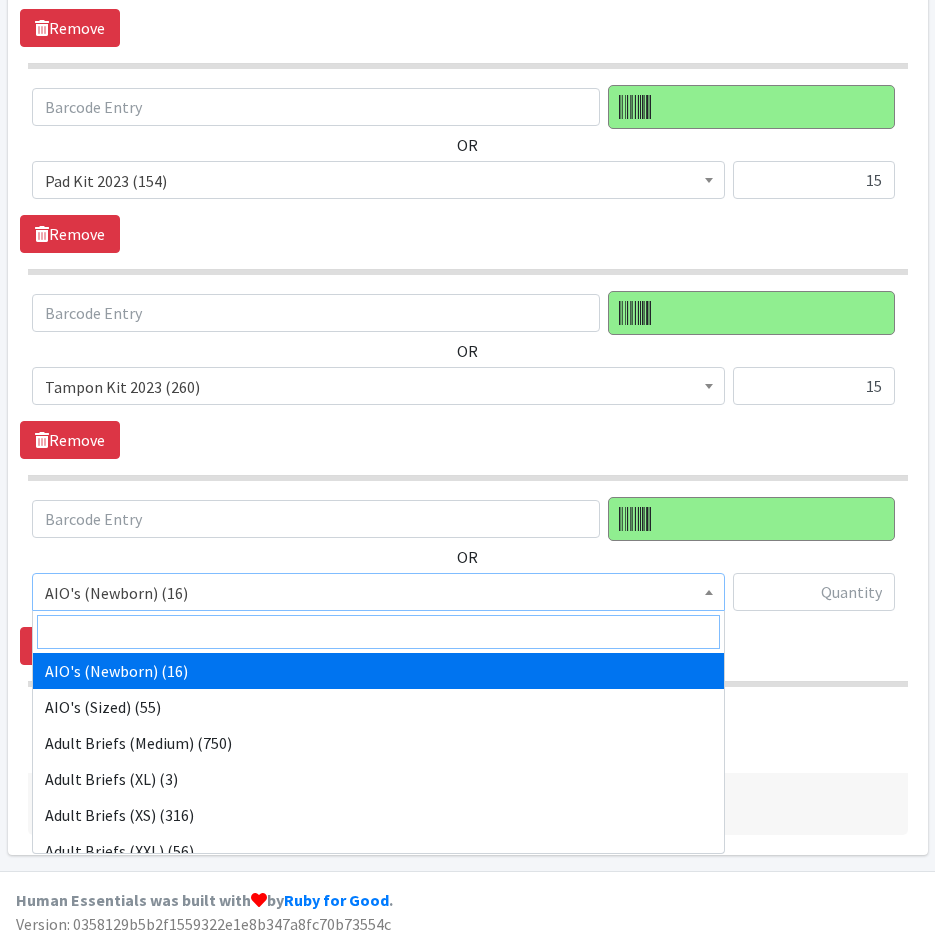 click at bounding box center (378, 632) 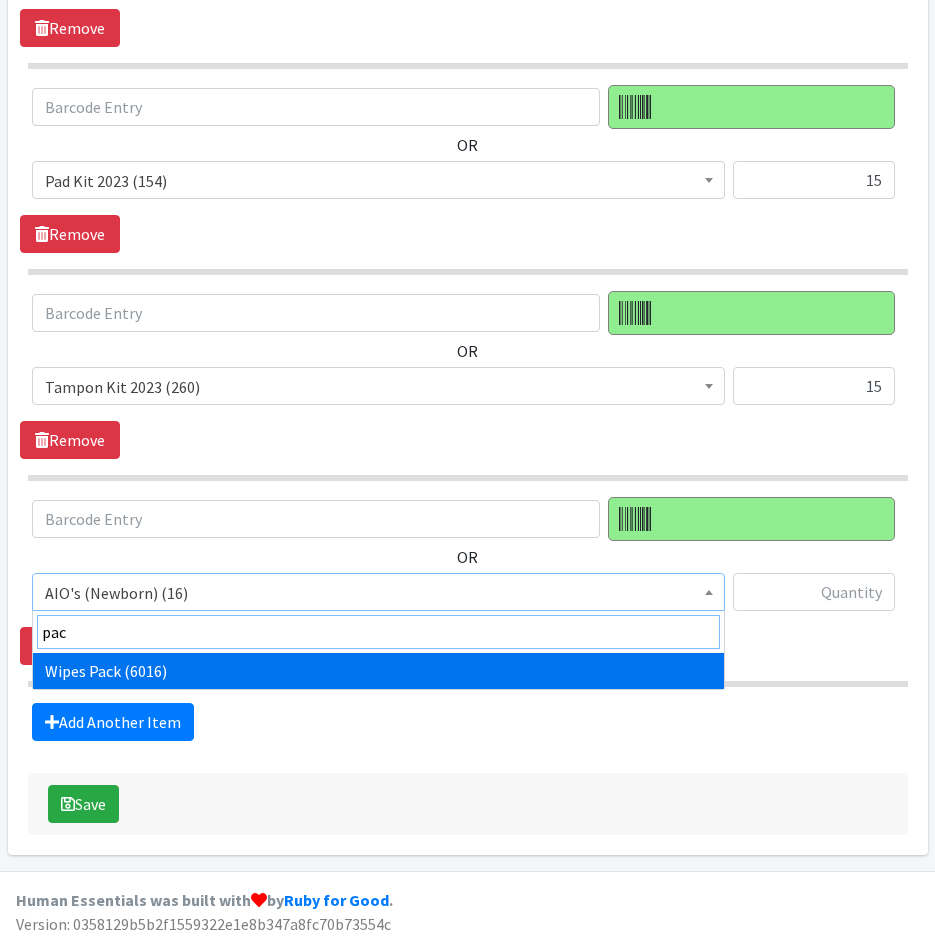 type on "pac" 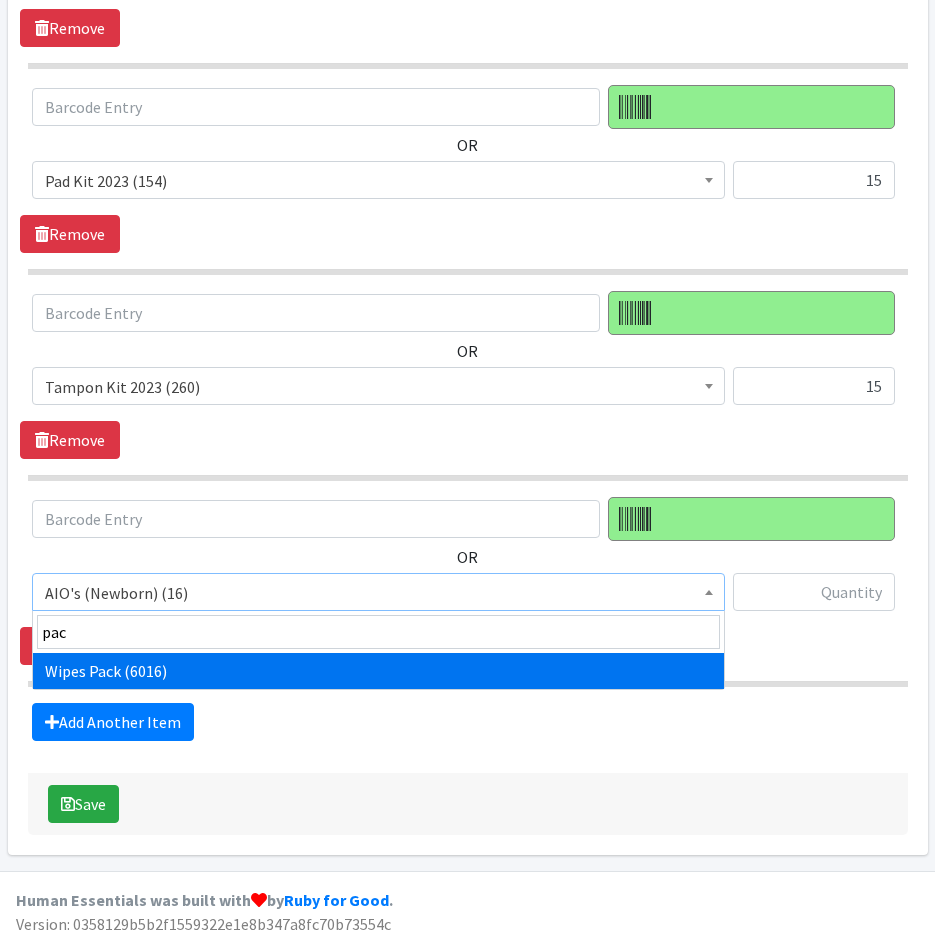 drag, startPoint x: 285, startPoint y: 670, endPoint x: 635, endPoint y: 608, distance: 355.449 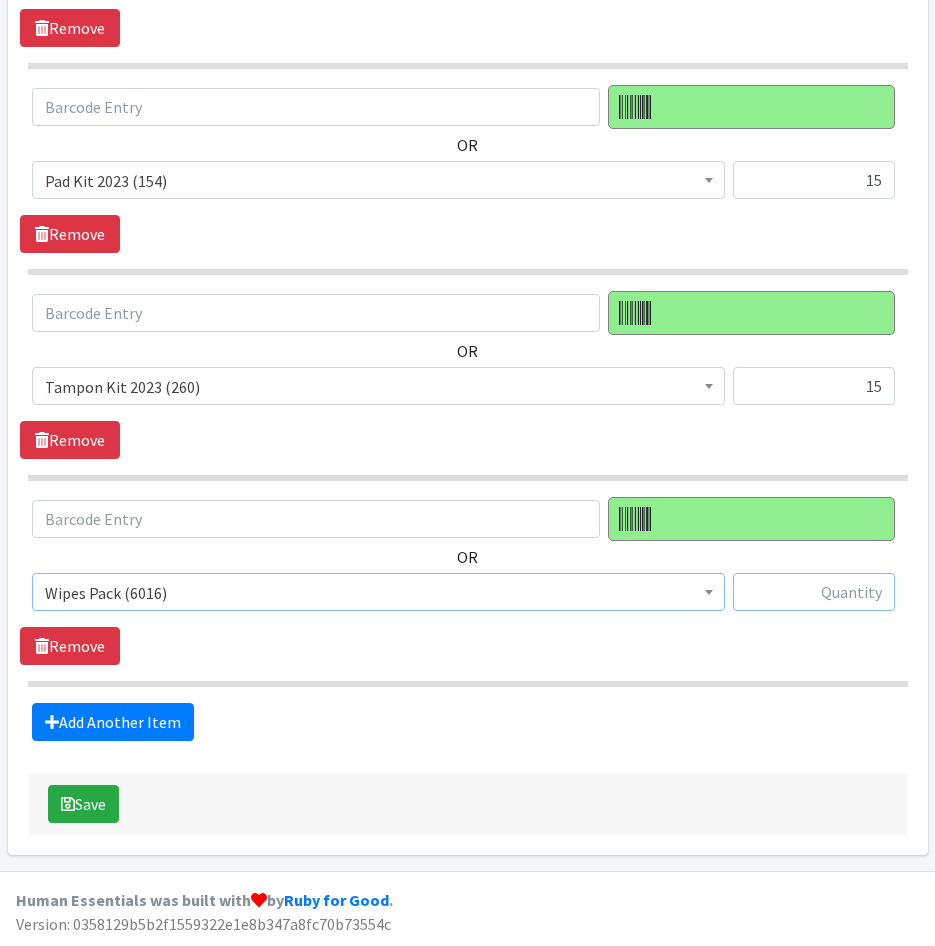 click at bounding box center (814, 592) 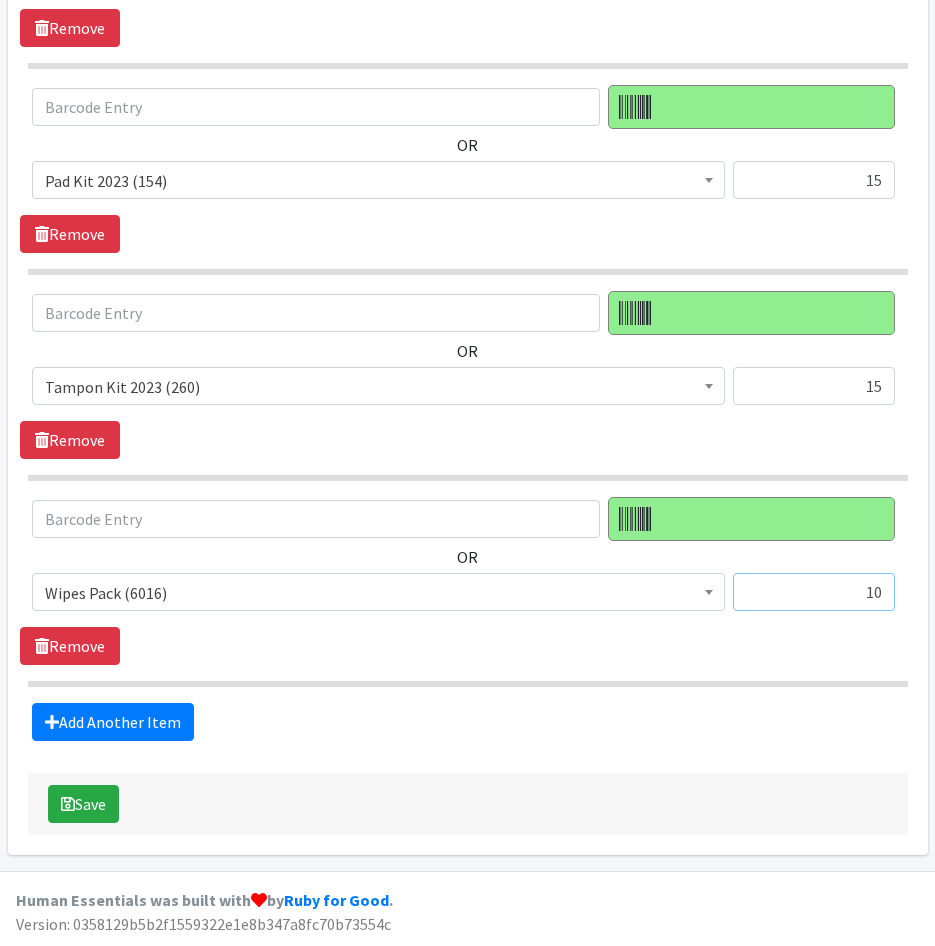 type on "10" 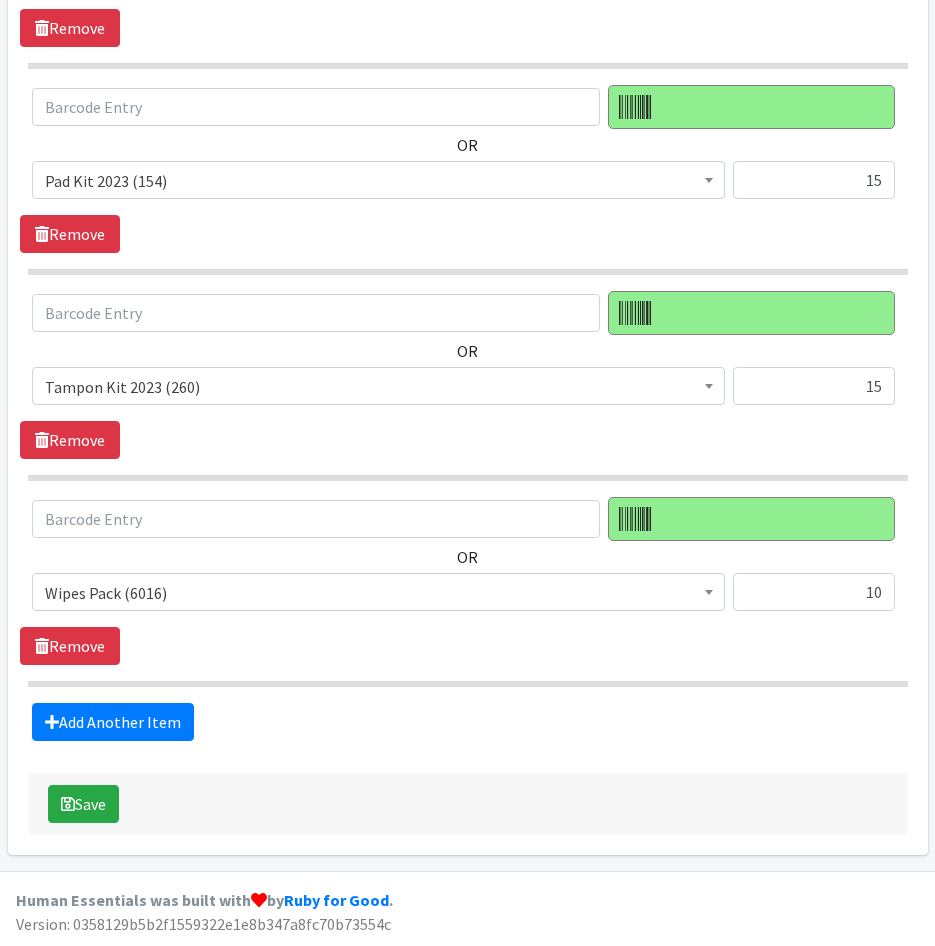 click on "Items in this distribution
OR
AIO's (Newborn) (16)
AIO's (Sized) (55)
Adult Briefs (Medium) (750)
Adult Briefs (XL) (3)
Adult Briefs (XS) (316)
Adult Briefs (XXL) (56)
Adult Briefs (large) (0)
Adult Briefs (small) (283)
Adult Incontinence Underwear Liners (0)
Bed Pads (disposable) (0)
Cloth Pad (1437)
Cloth Swim Diapers (24)
Cloth Training Pants (39)
Cloth Wipes (10)
Covers (Newborn) (274)
Covers (Sized) (306)
Diaper (size 1) (102903)
Diaper (size 2) (24089)
Diaper (size 3) (62049)
Diaper (size 4) (158189)" at bounding box center (468, -334) 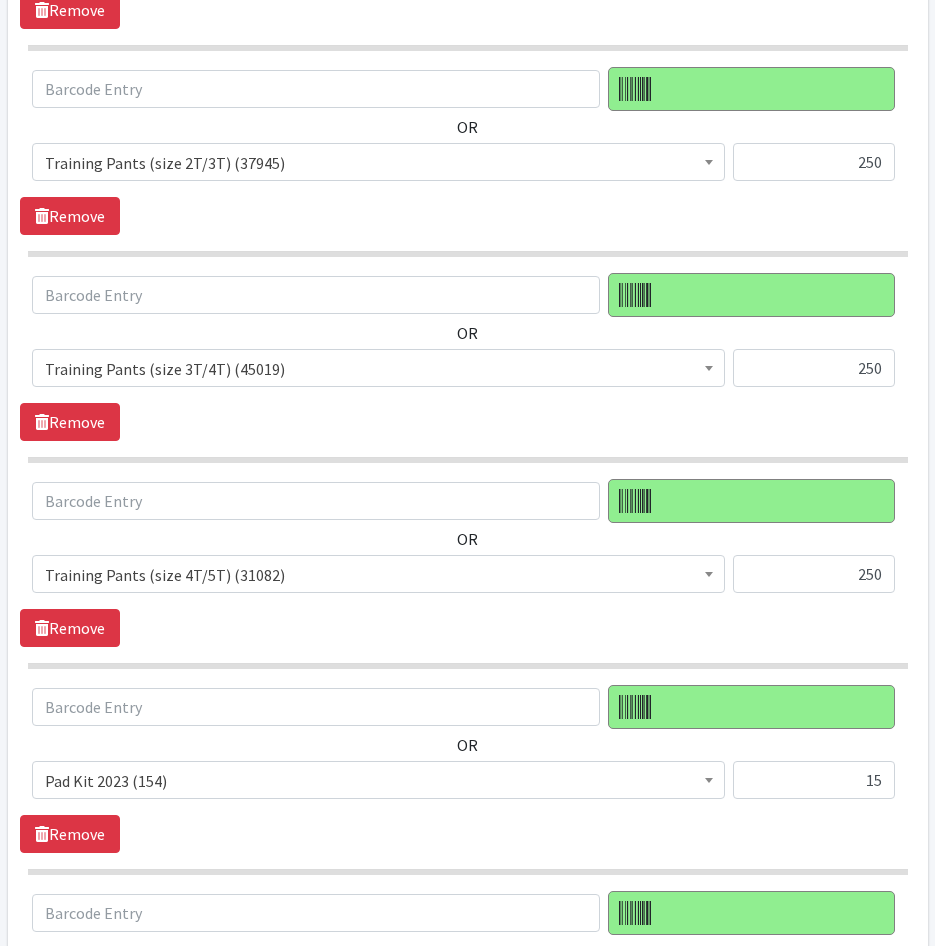 scroll, scrollTop: 2214, scrollLeft: 0, axis: vertical 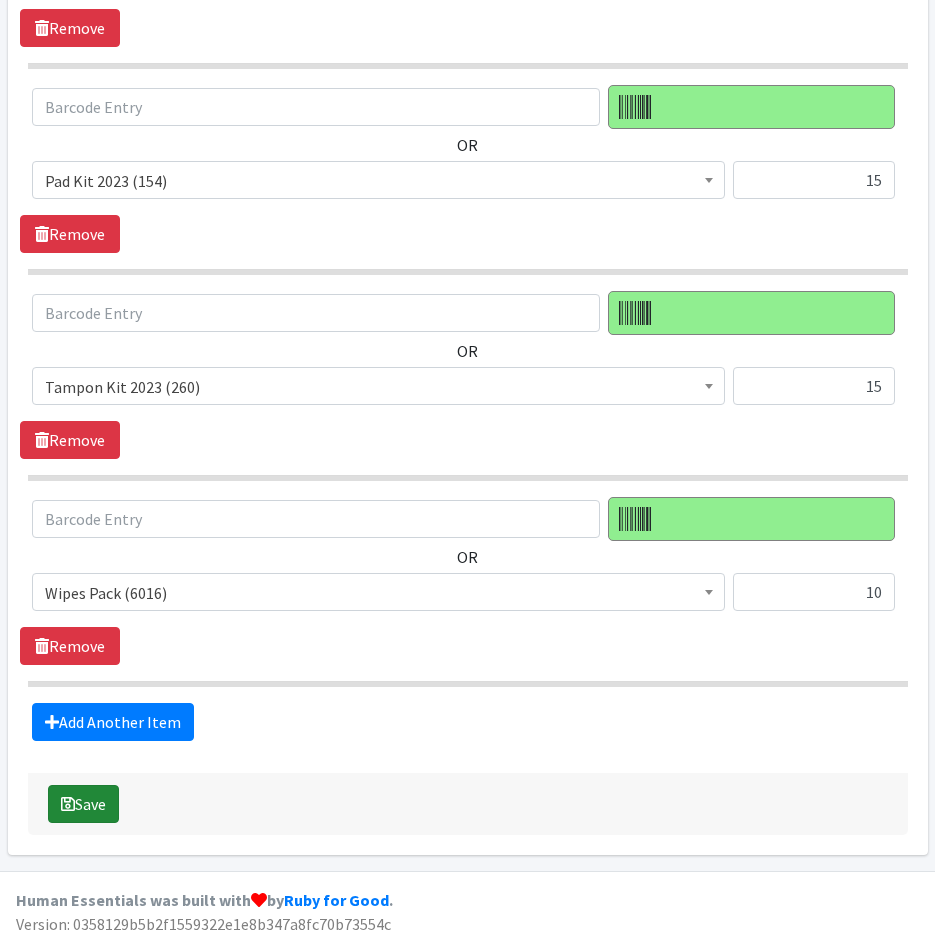 click on "Save" at bounding box center (83, 804) 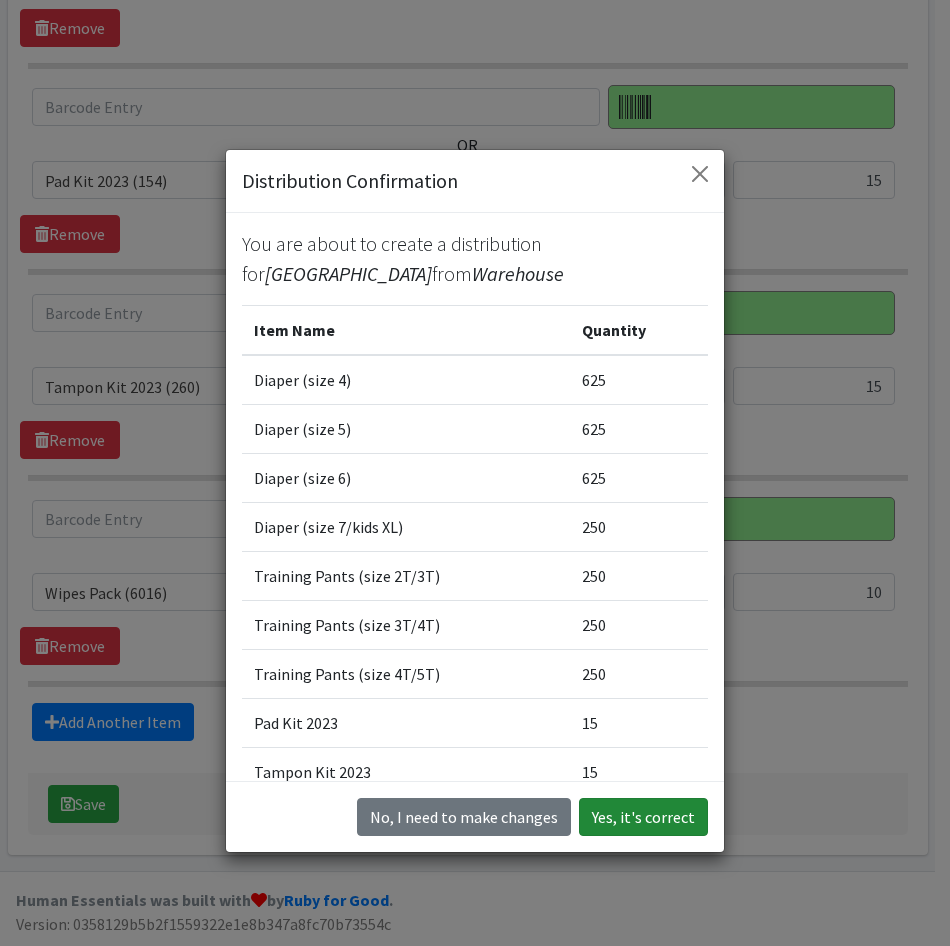 click on "Yes, it's correct" at bounding box center [643, 817] 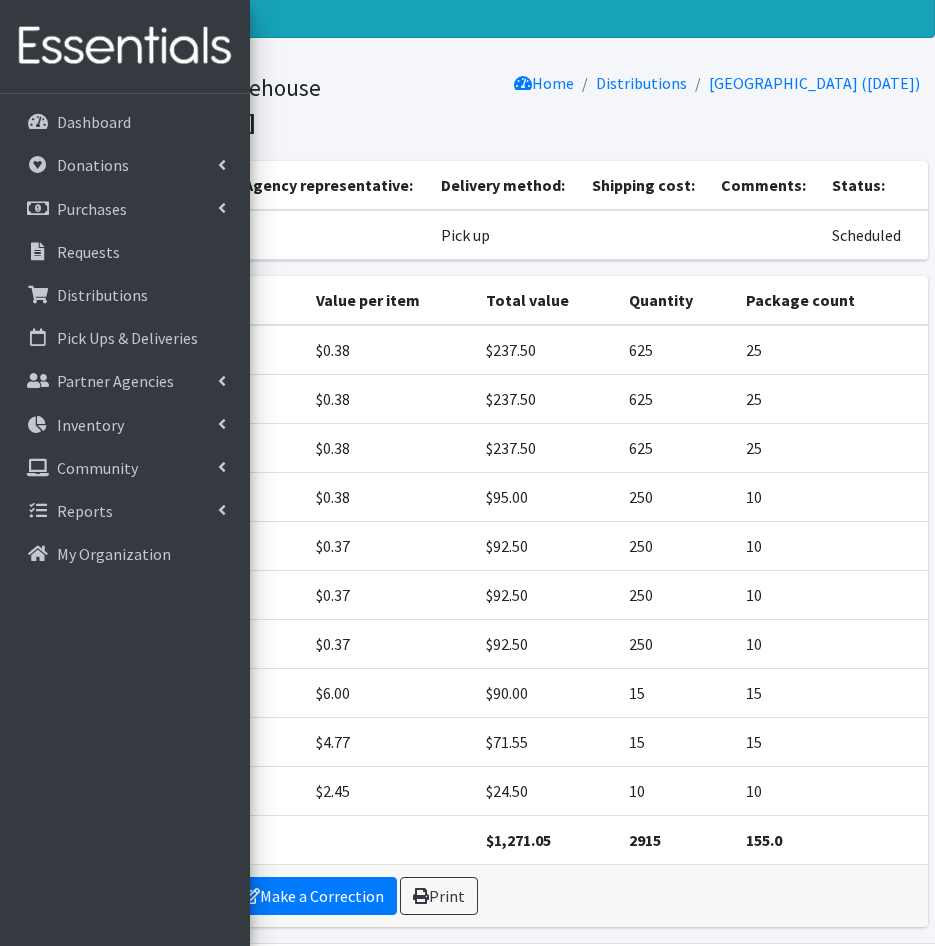 scroll, scrollTop: 141, scrollLeft: 0, axis: vertical 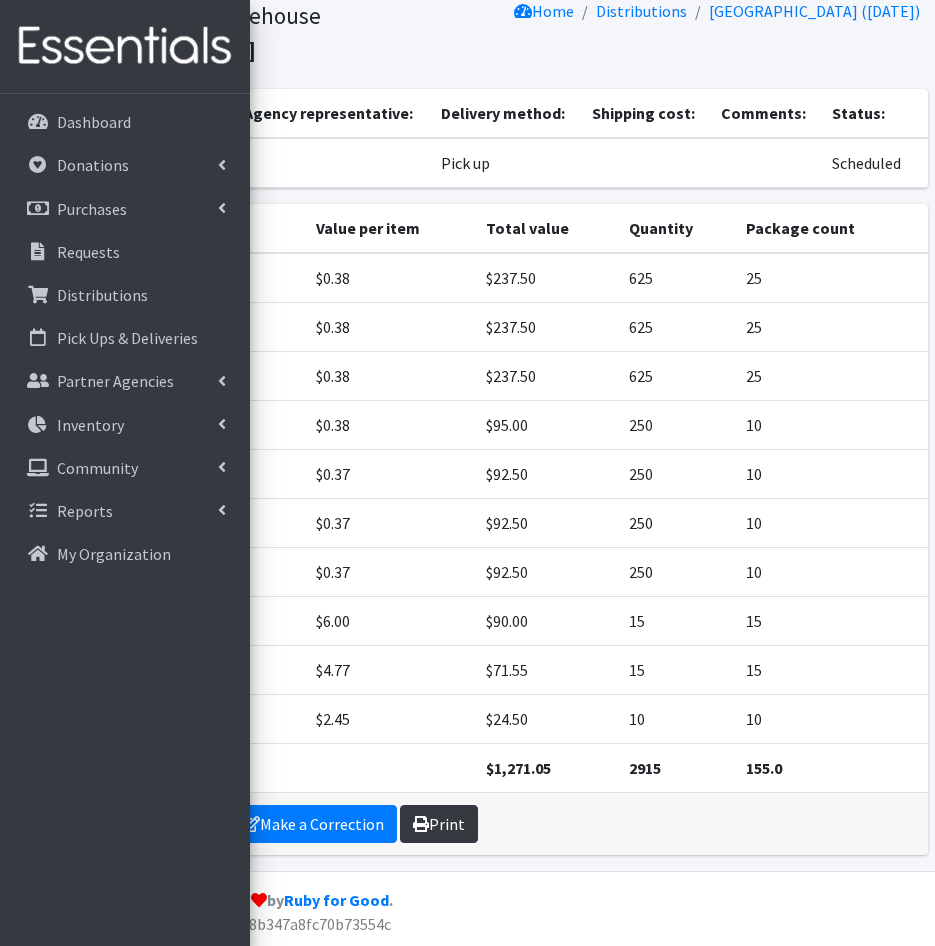 drag, startPoint x: 438, startPoint y: 817, endPoint x: 452, endPoint y: 818, distance: 14.035668 